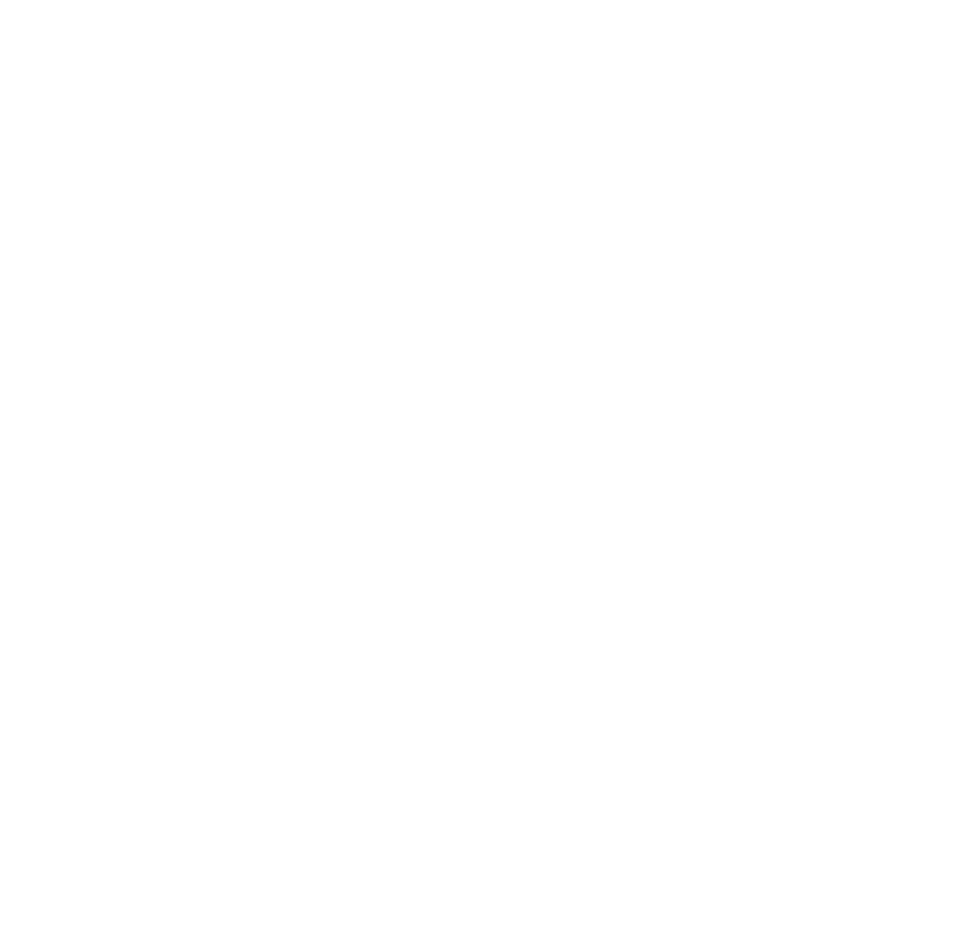 scroll, scrollTop: 0, scrollLeft: 0, axis: both 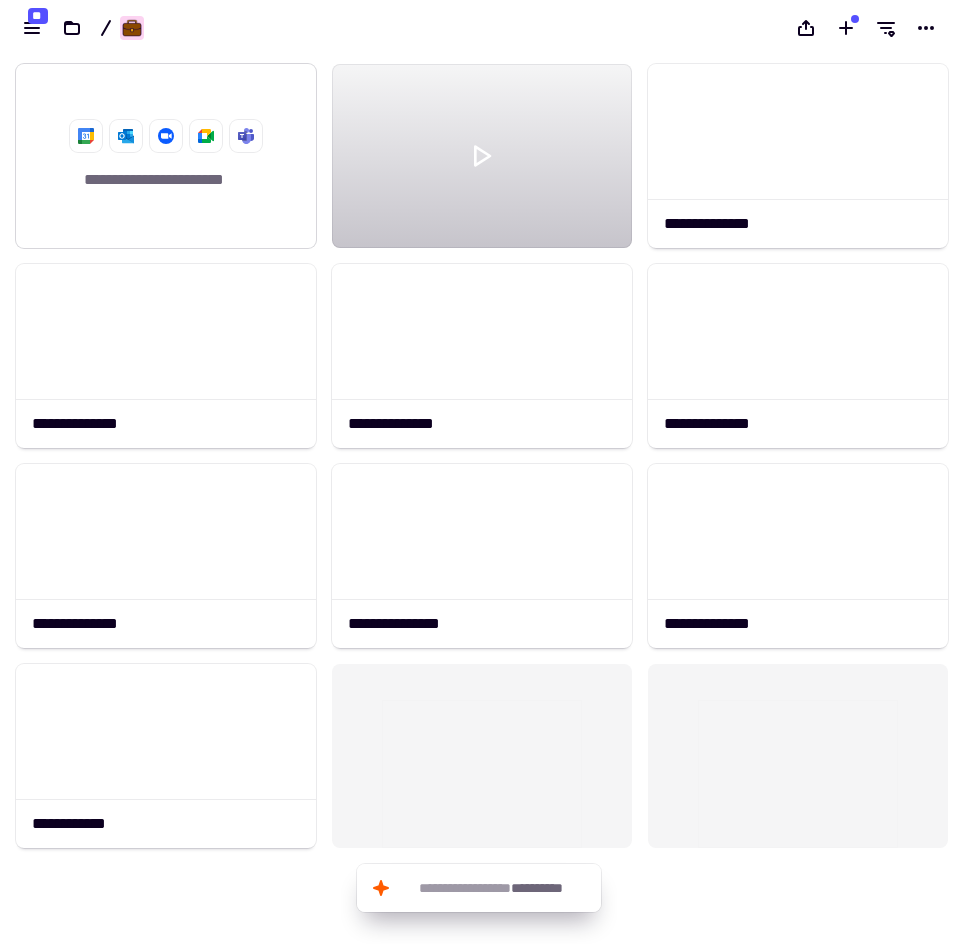 click on "**********" 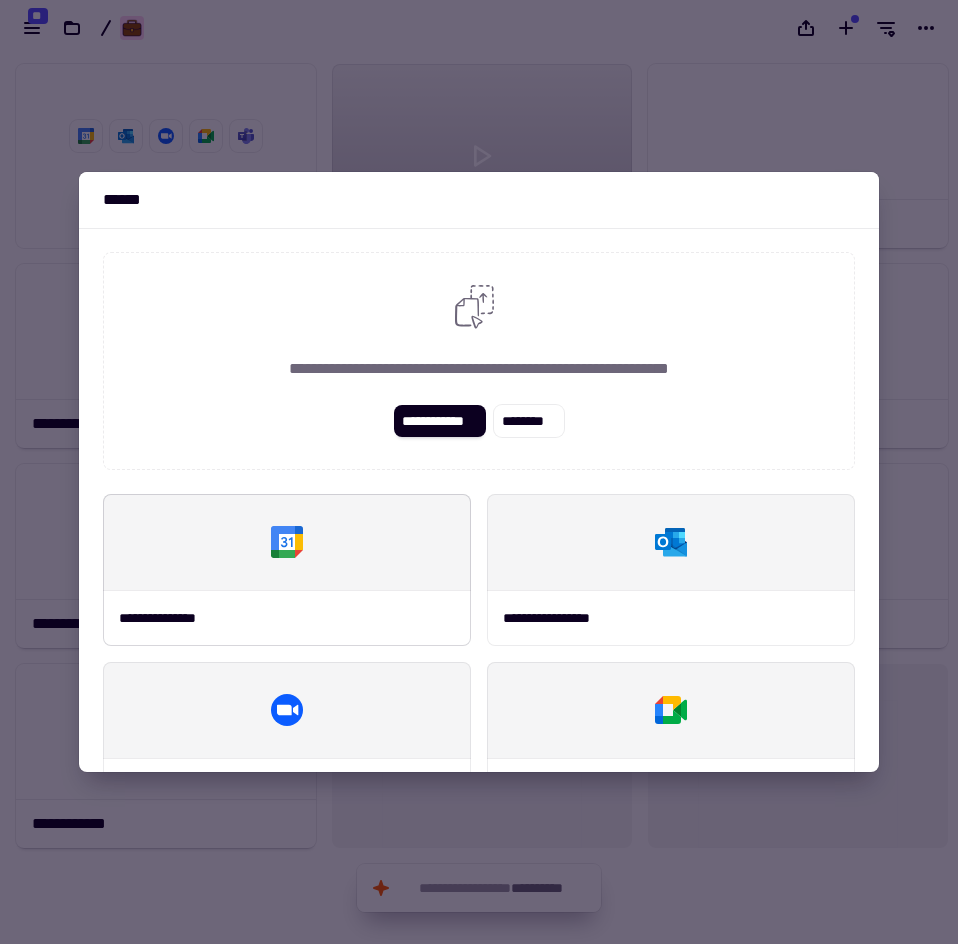 click on "**********" at bounding box center (479, 421) 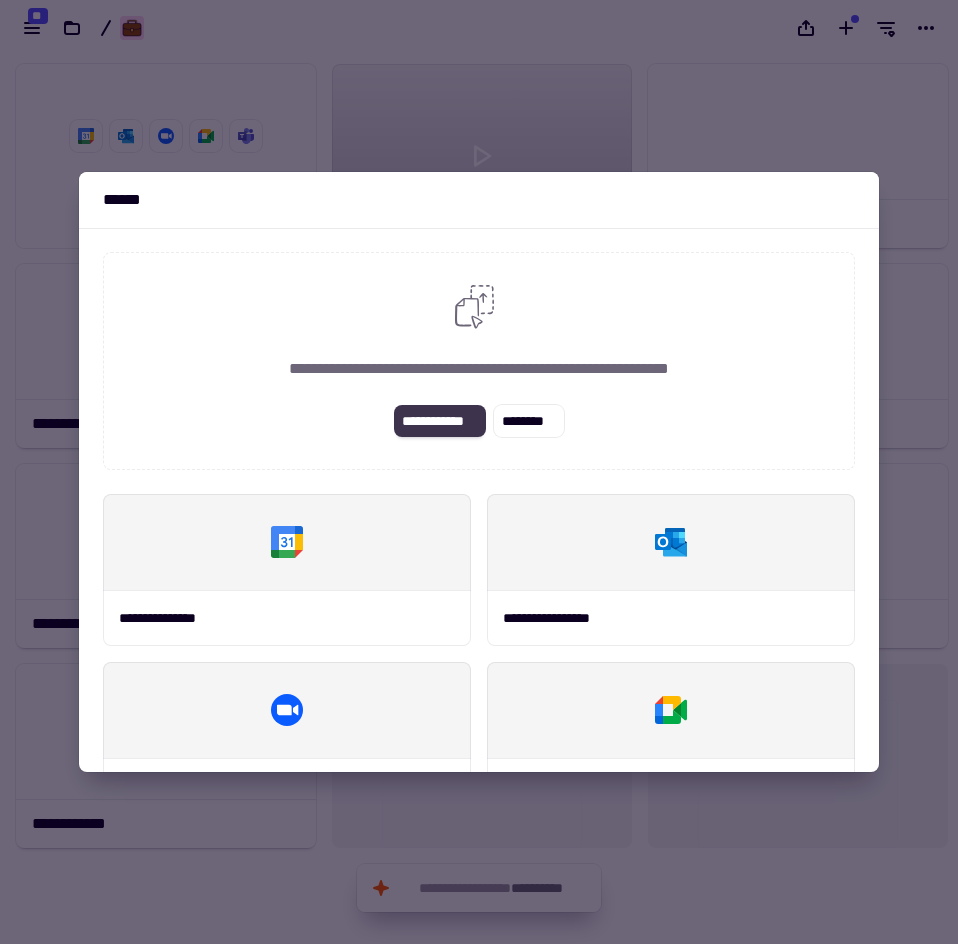 click on "**********" 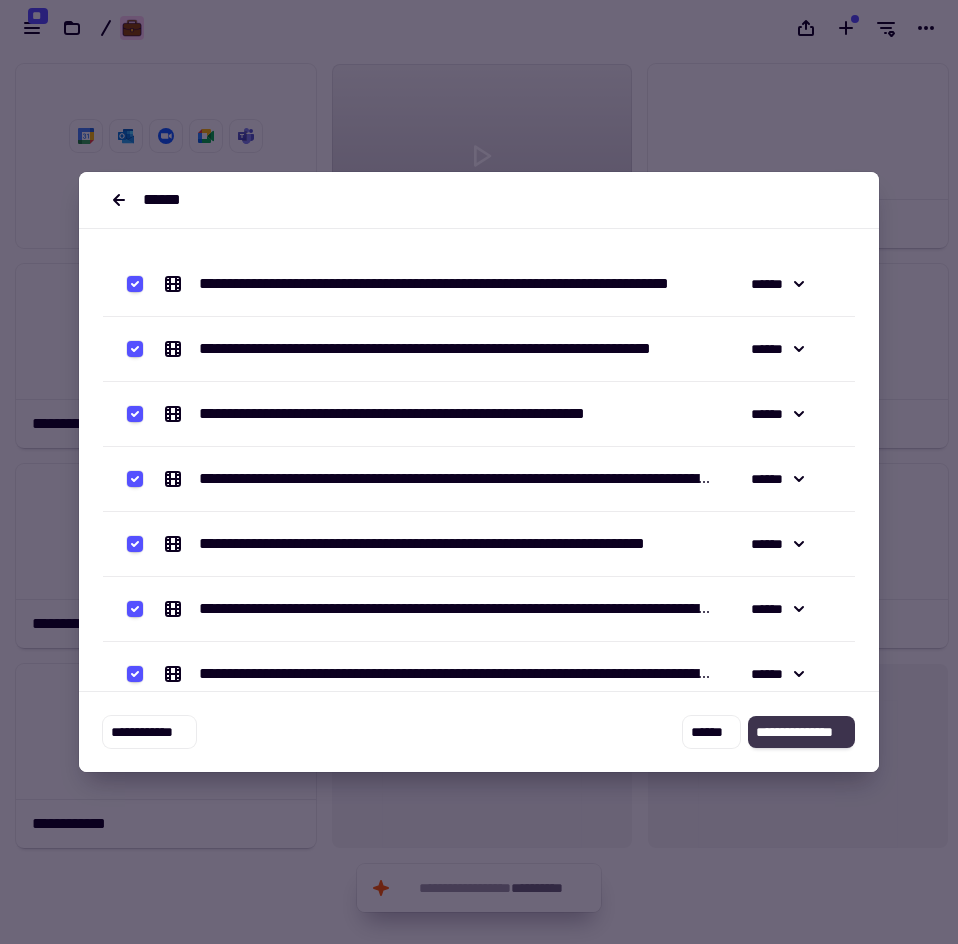click on "**********" 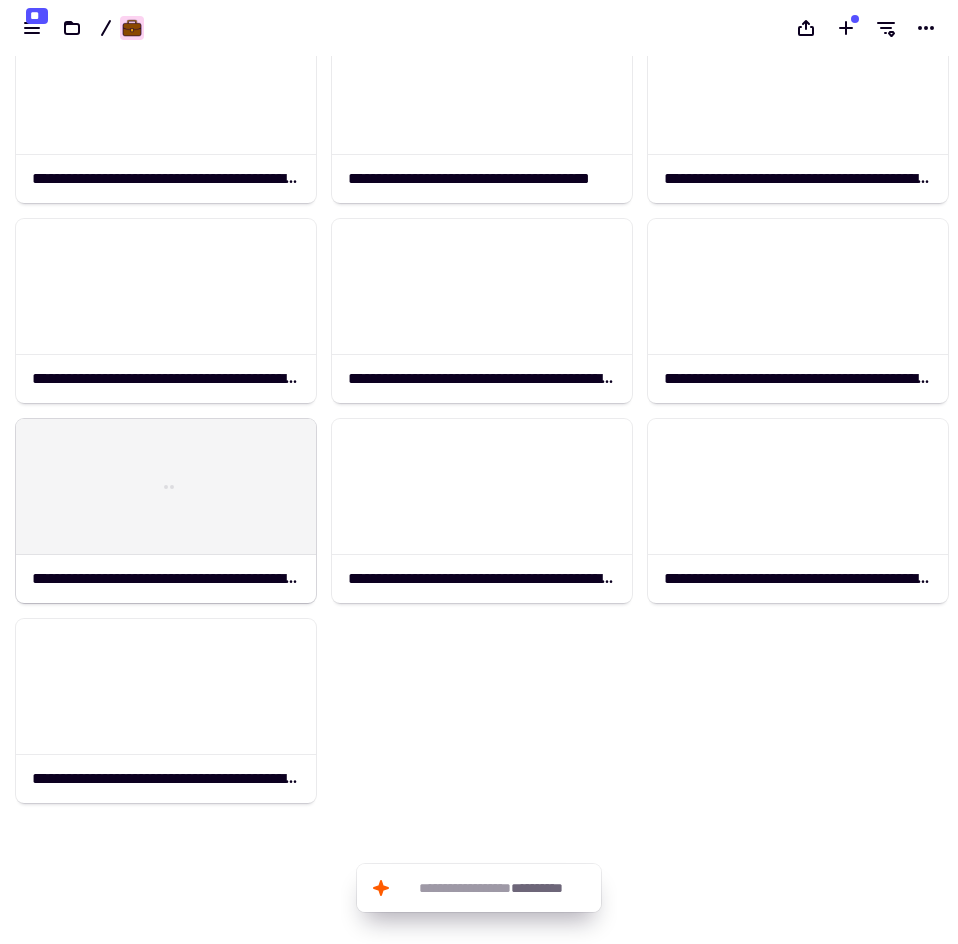 scroll, scrollTop: 1046, scrollLeft: 0, axis: vertical 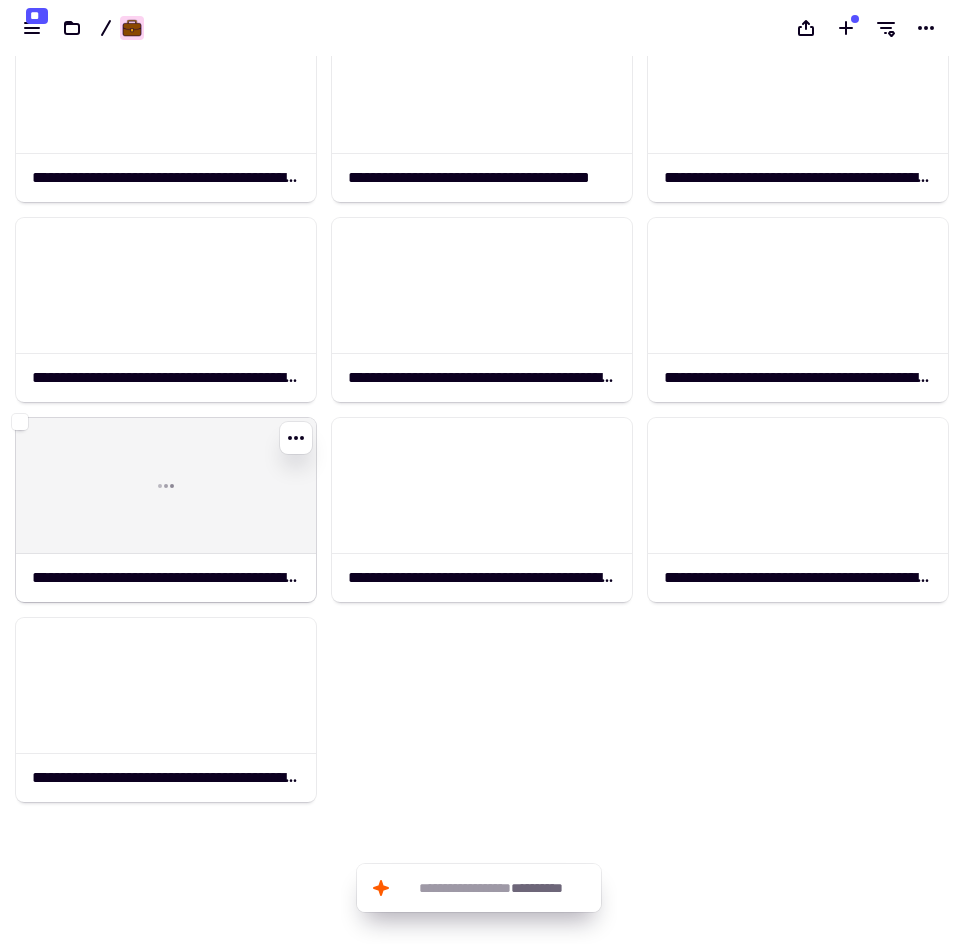 click 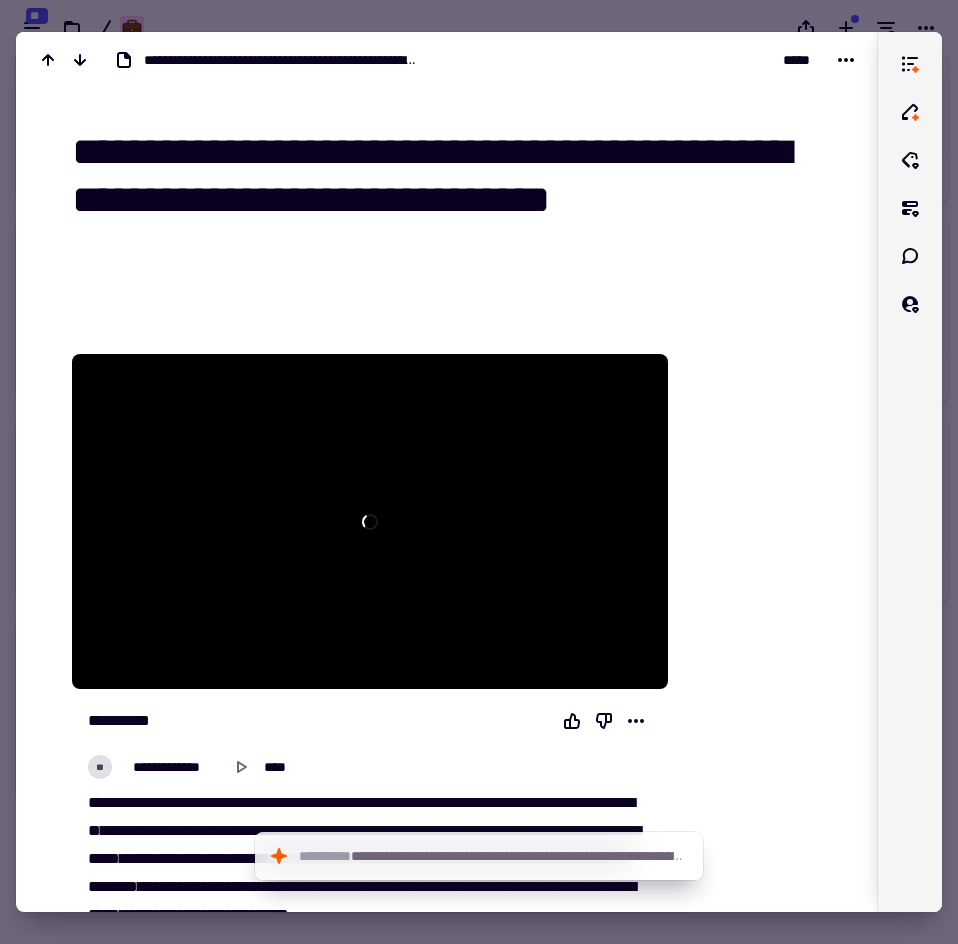 click at bounding box center (479, 472) 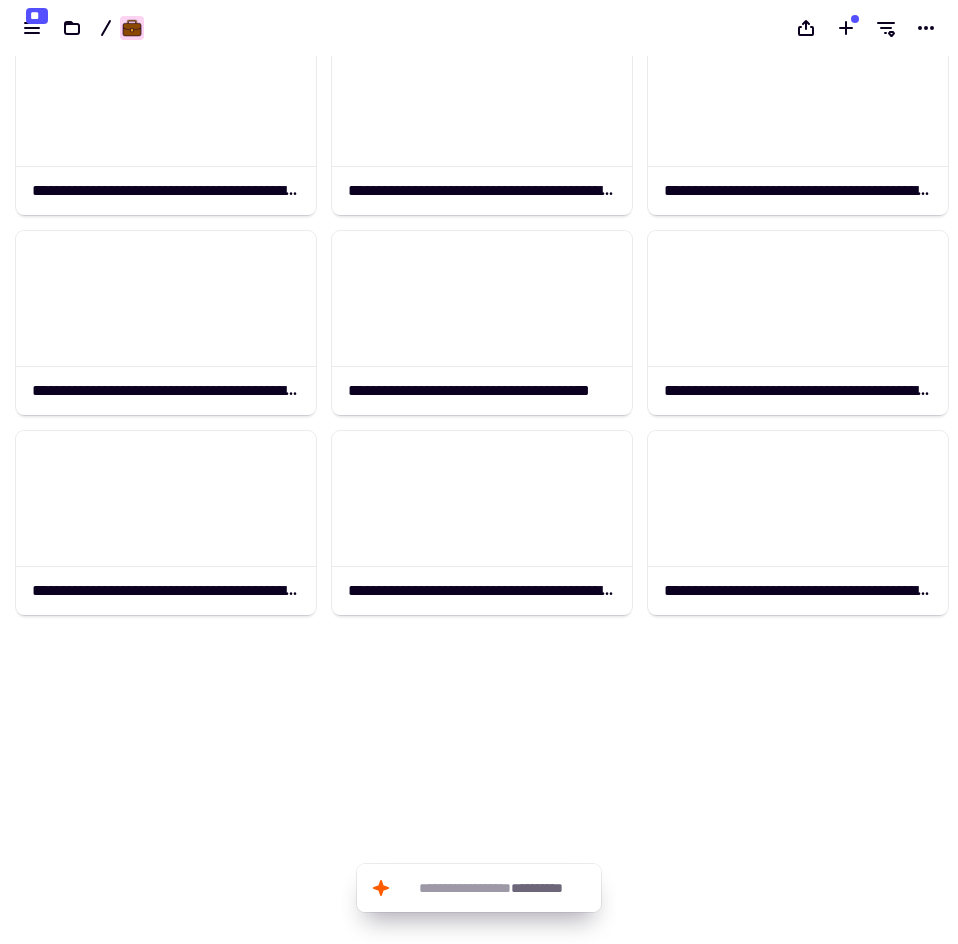 scroll, scrollTop: 446, scrollLeft: 0, axis: vertical 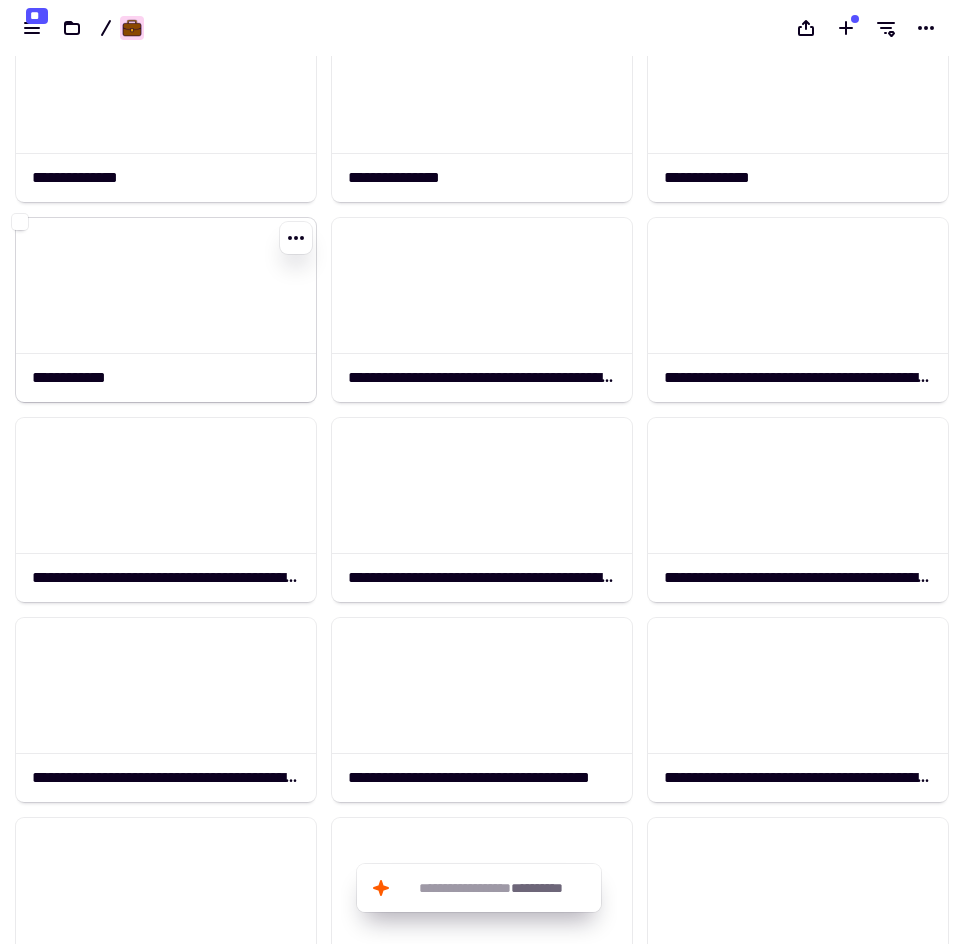 click 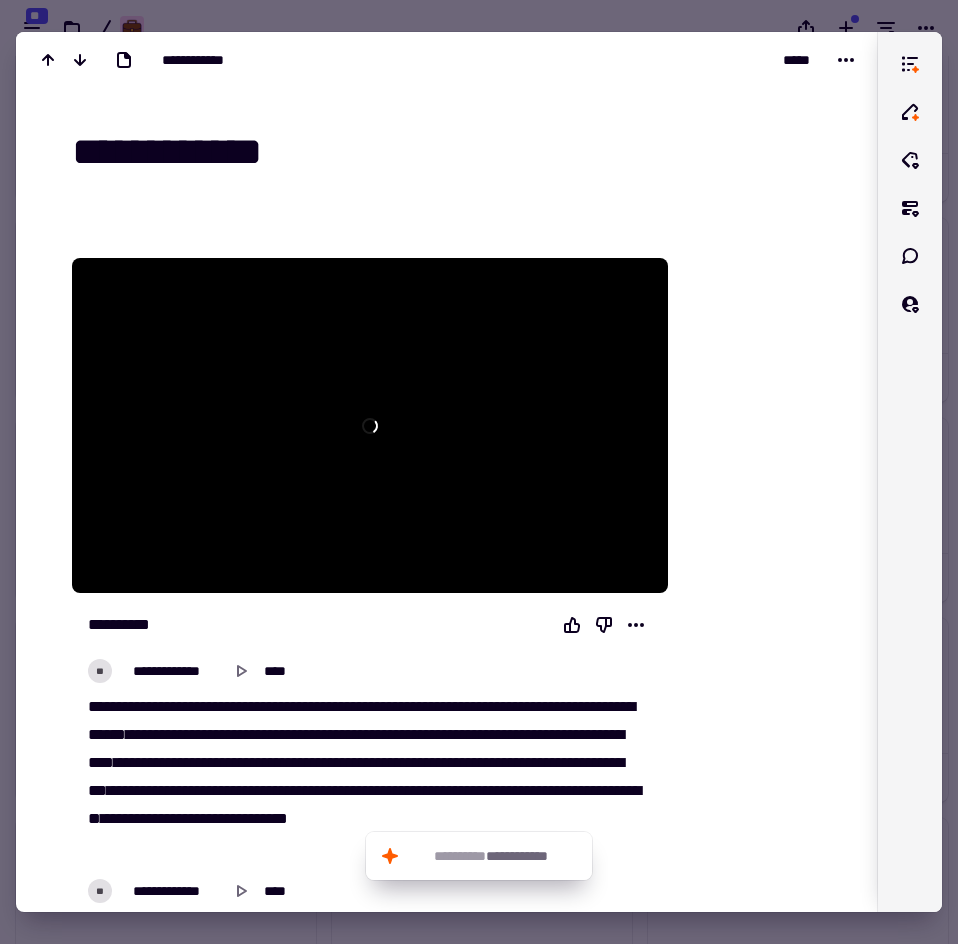 click at bounding box center (479, 472) 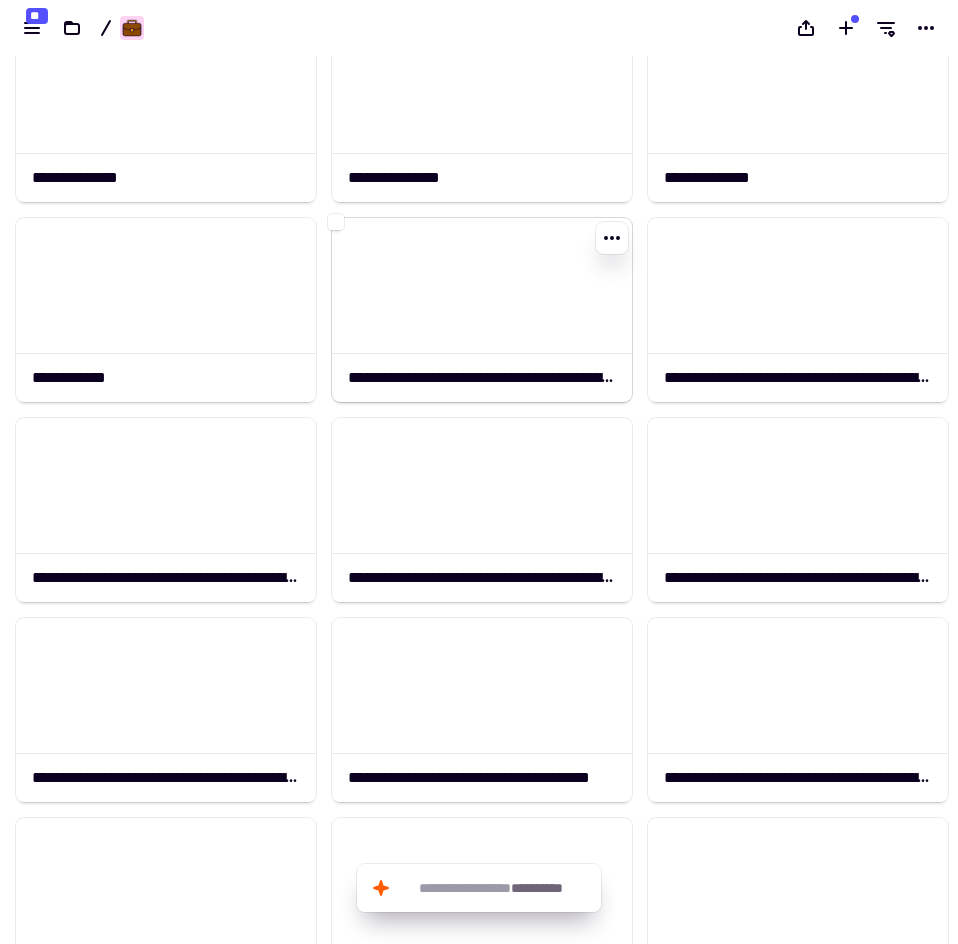 click 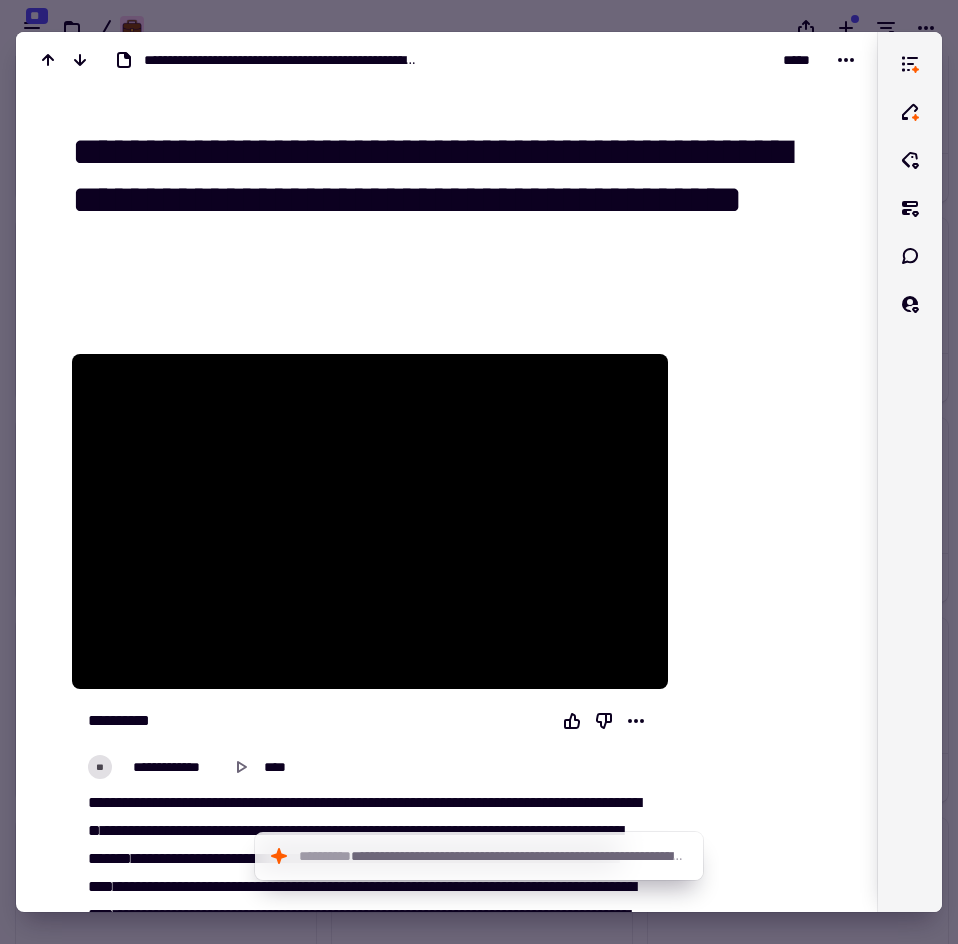 drag, startPoint x: 77, startPoint y: 148, endPoint x: 526, endPoint y: 201, distance: 452.11725 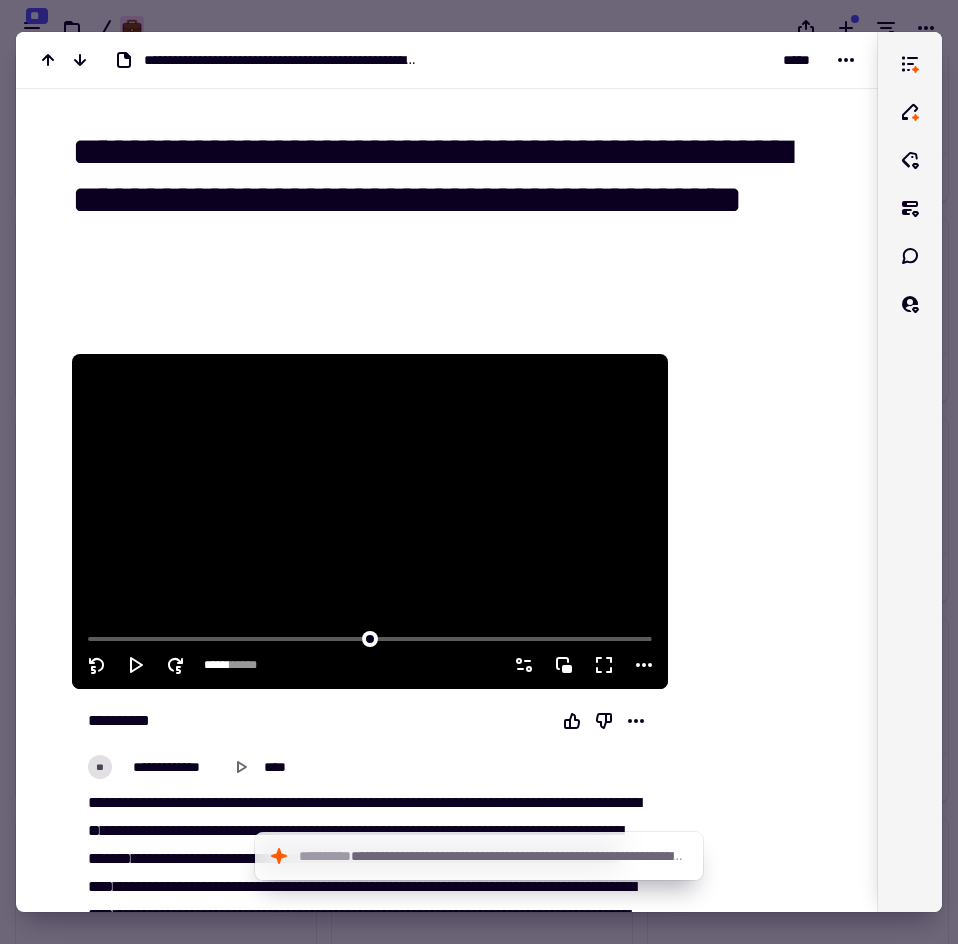 scroll, scrollTop: 400, scrollLeft: 0, axis: vertical 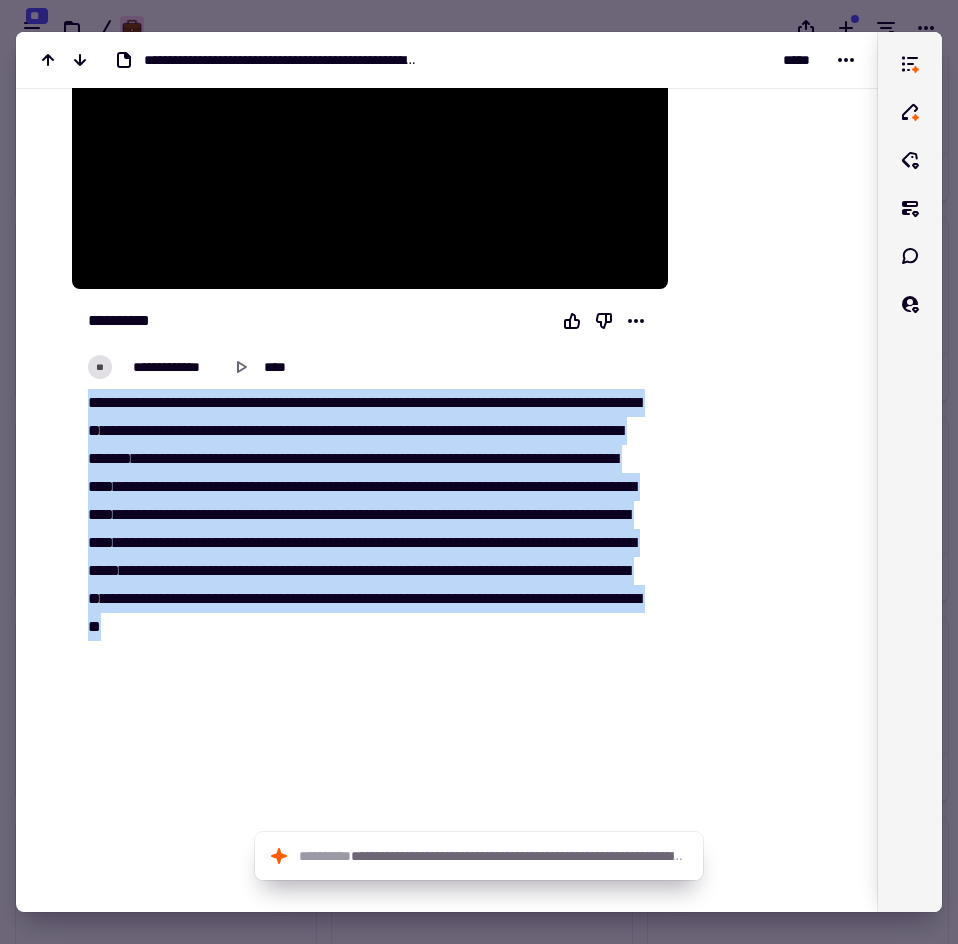 drag, startPoint x: 90, startPoint y: 395, endPoint x: 443, endPoint y: 650, distance: 435.46985 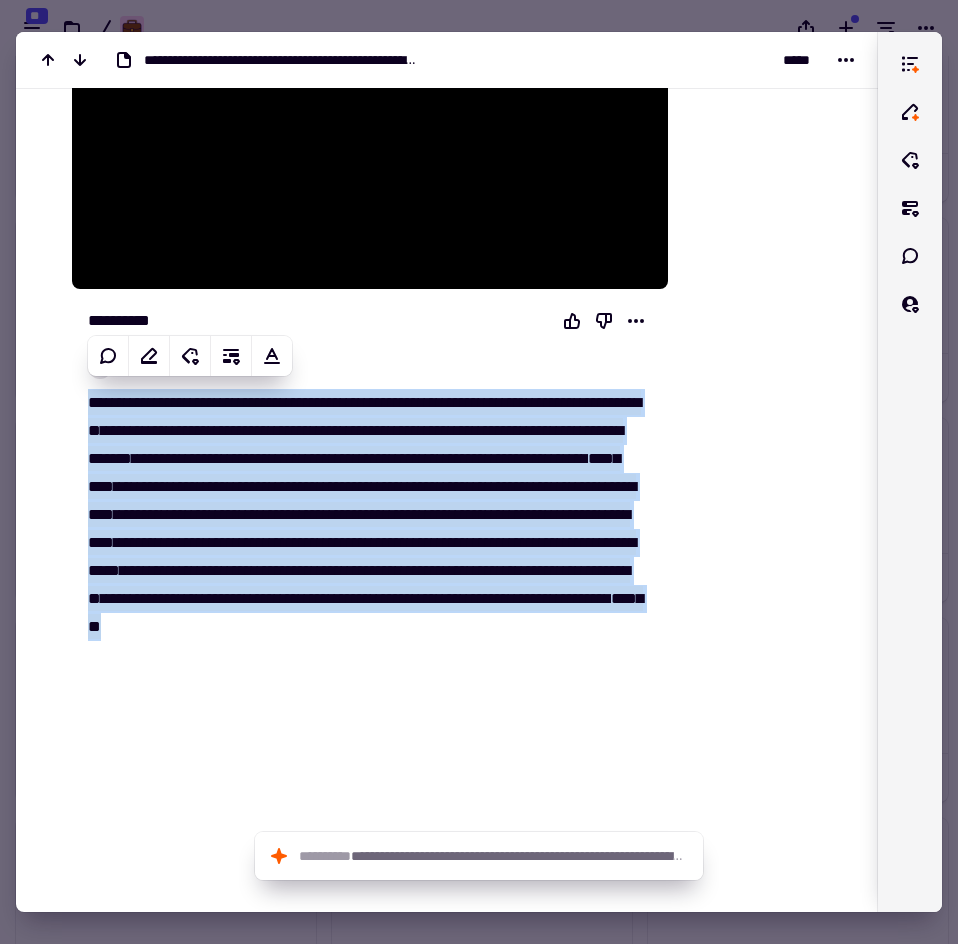 copy on "***   **   ***   *****   ****   **   *******   *********   **   *********   **   ******   **   ****   *******   *********   **   ***   **   ***   ******   *********   ******   ****   *******   ****   ****   ***   *******   ****   ***   ******   *******   *******   ******   *******   ****   ****   ***   *****   ****   **   *******   *********   **   **   *********   **   *****   ****   ****   ******   *******   ********   ****   *****   ****   **   ******   ***   **   ****   ****   ****   *******   ***   ***   ****   **   *****   ****   *********   *****   ****   *****   **   ******   *   ******   ***   ****   ******   **   ****   ****   ****   ********   *******   ******   ***   *****   *****   ****   ***   *****   *****   *****   ***   ****   **   ****   ****   *********   ****   ********   *******   ***   ****   **   ******   **   *******   **   ***   ********   **   *******   ****   ***   ****   ******   ******   ***   ***   *******   ******   ********   *******" 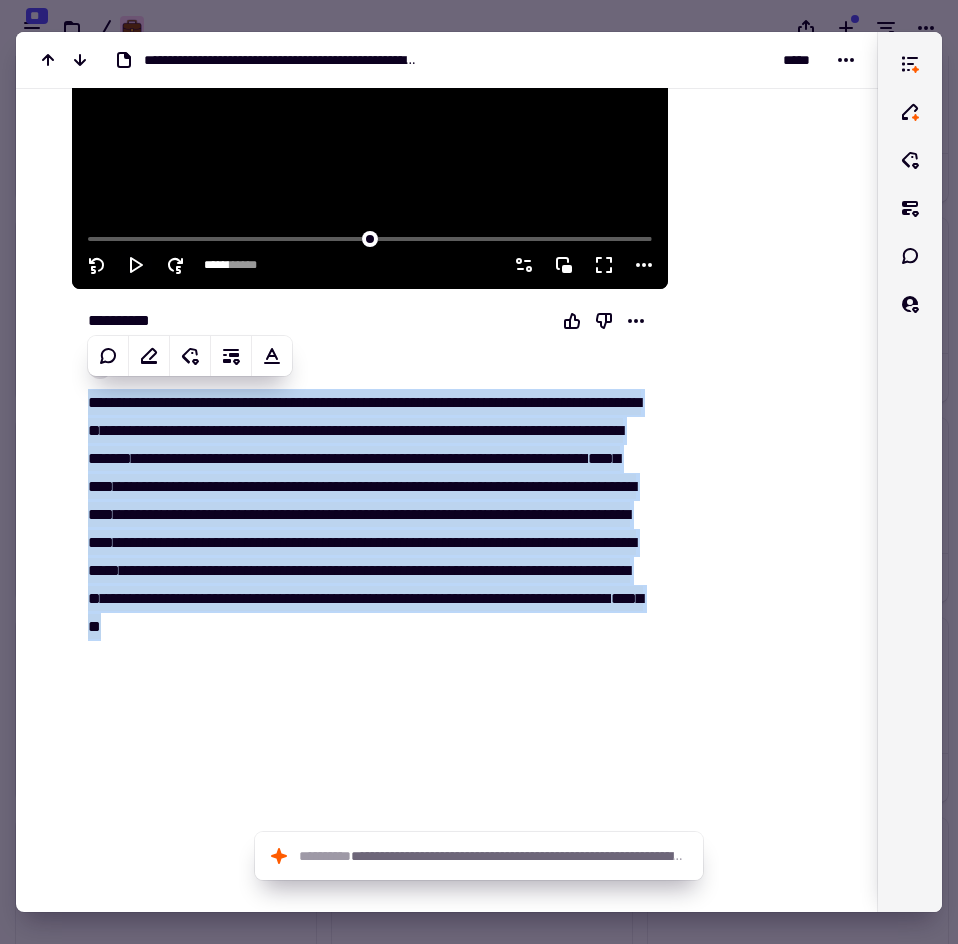 click 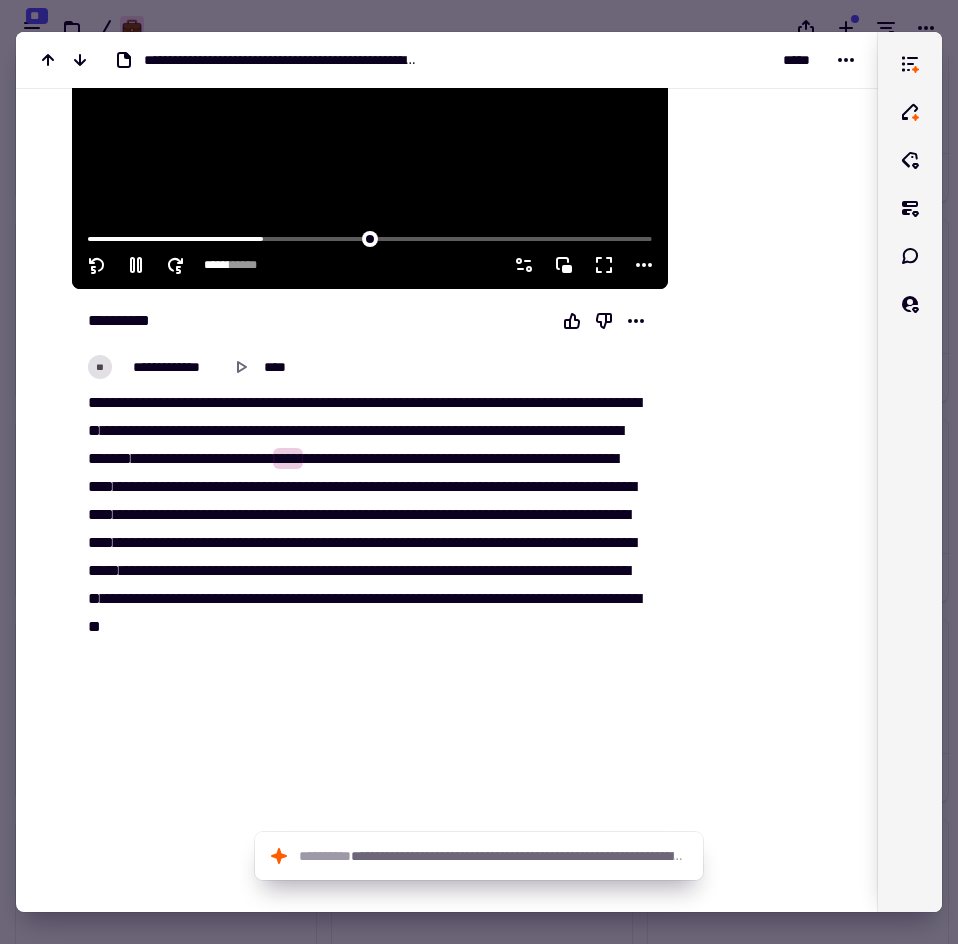 click 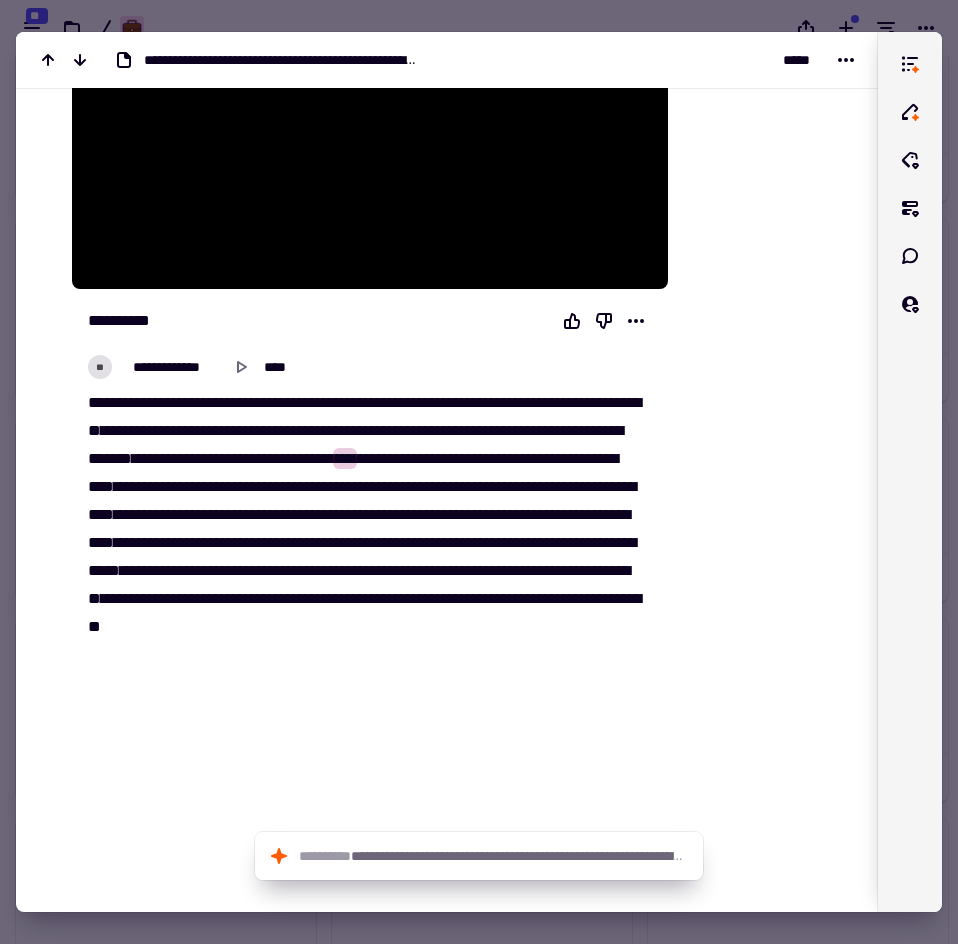 click at bounding box center [479, 472] 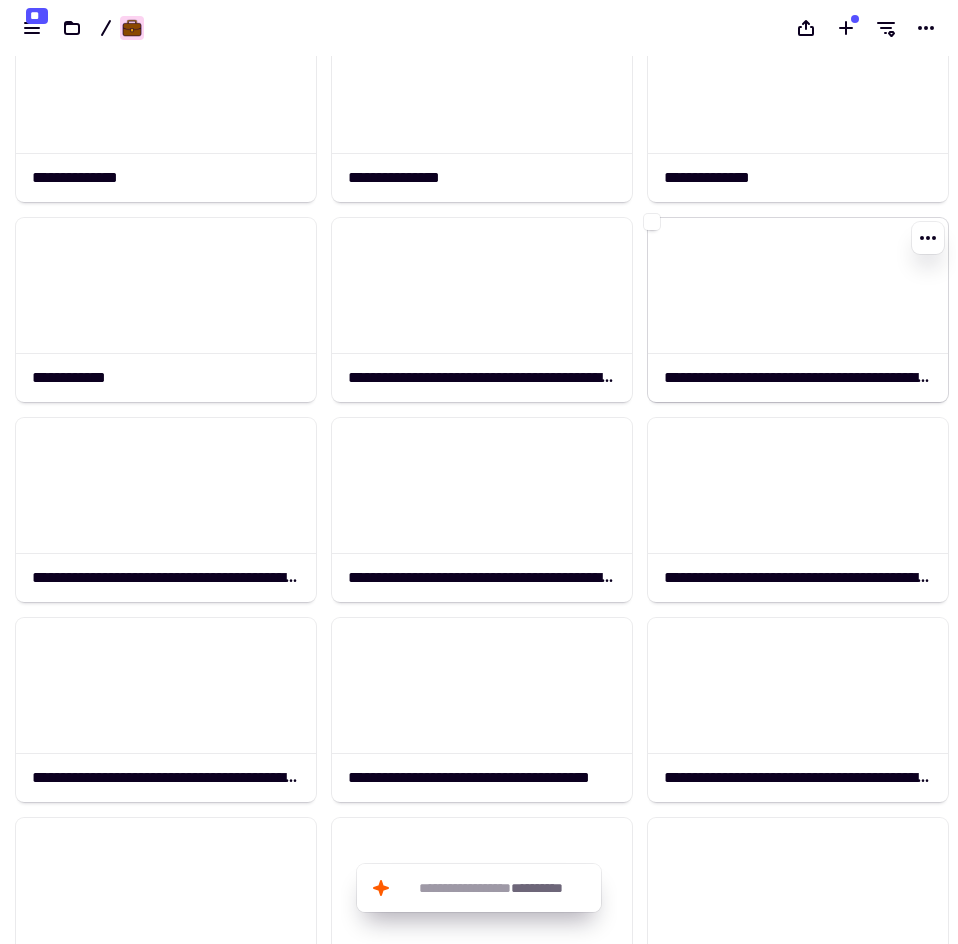 click 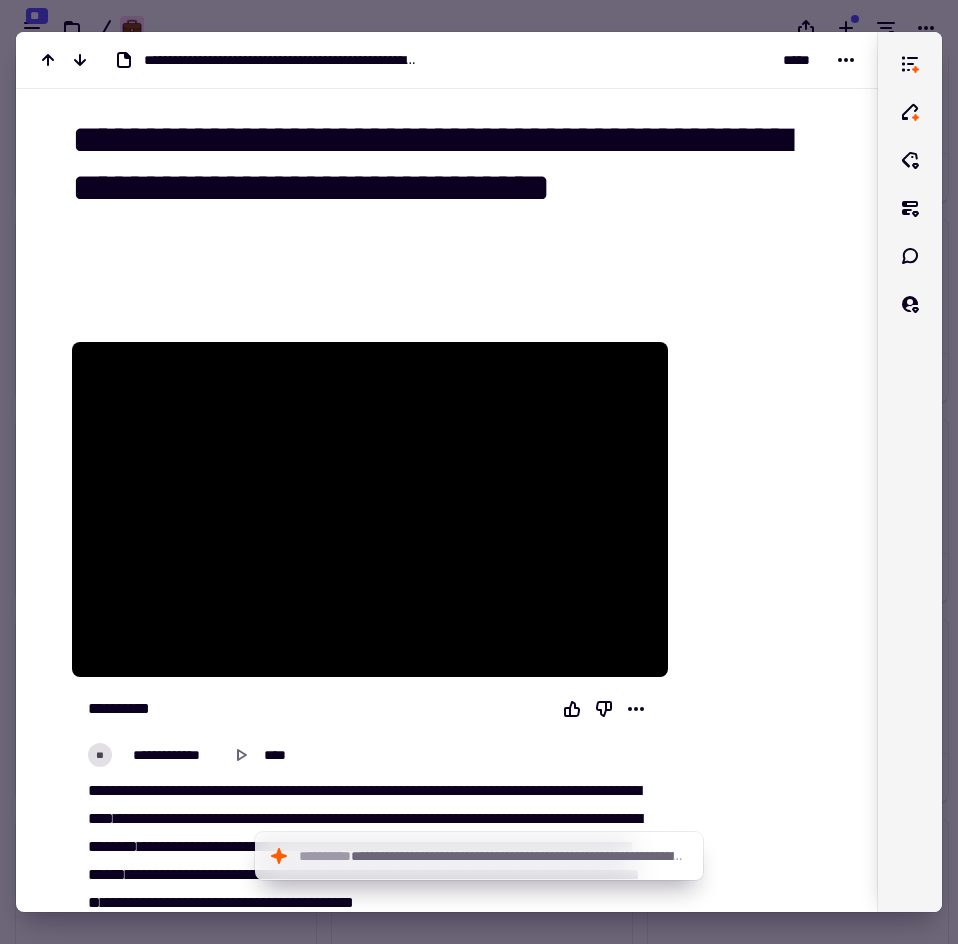 scroll, scrollTop: 0, scrollLeft: 0, axis: both 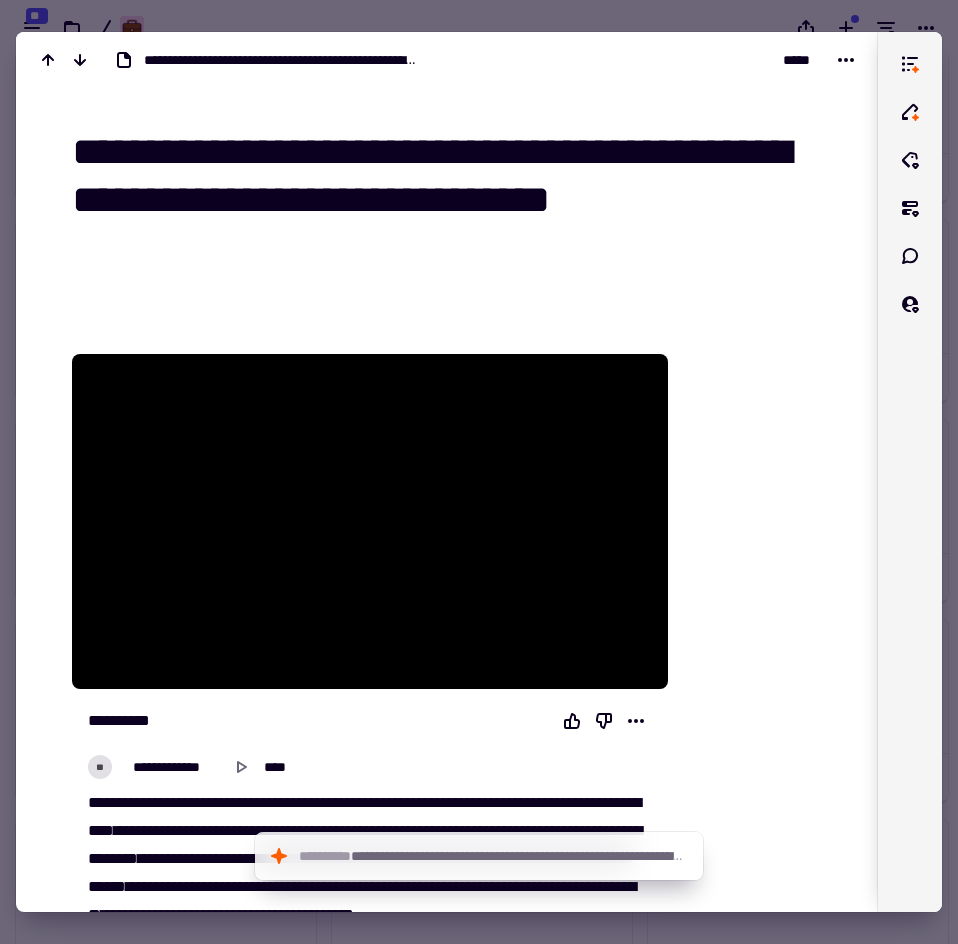 drag, startPoint x: 80, startPoint y: 153, endPoint x: 294, endPoint y: 216, distance: 223.0807 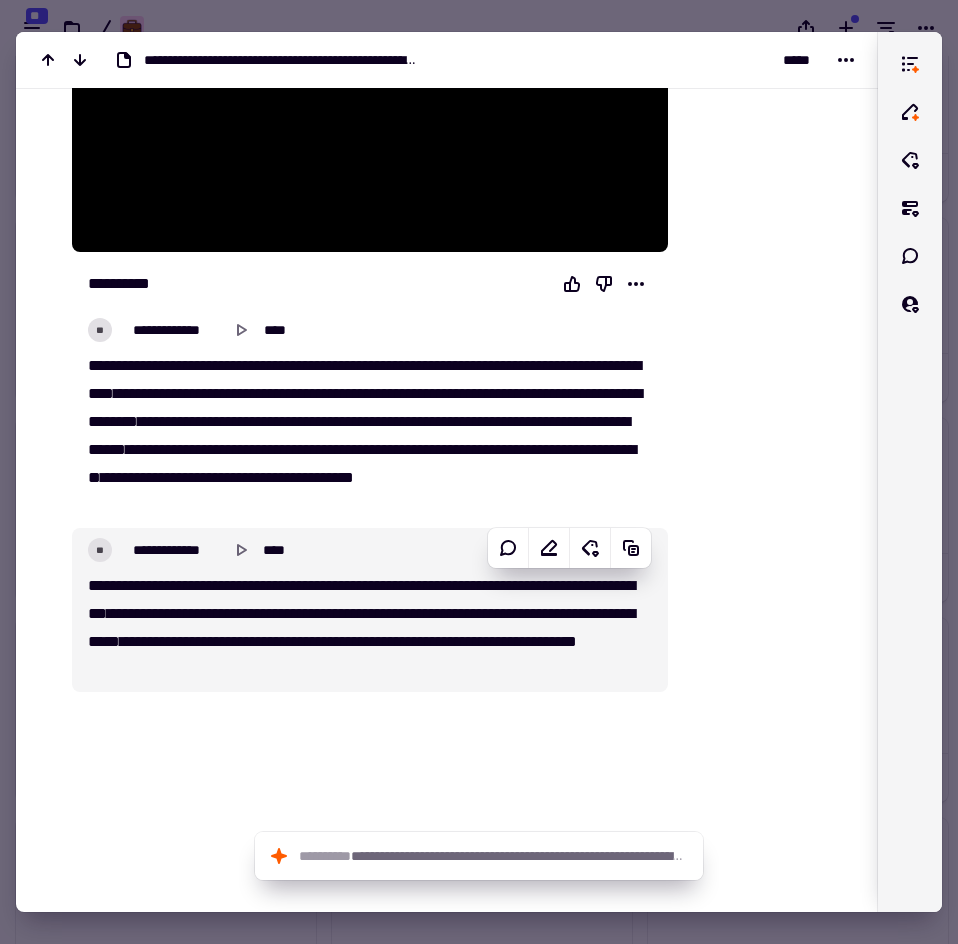 scroll, scrollTop: 500, scrollLeft: 0, axis: vertical 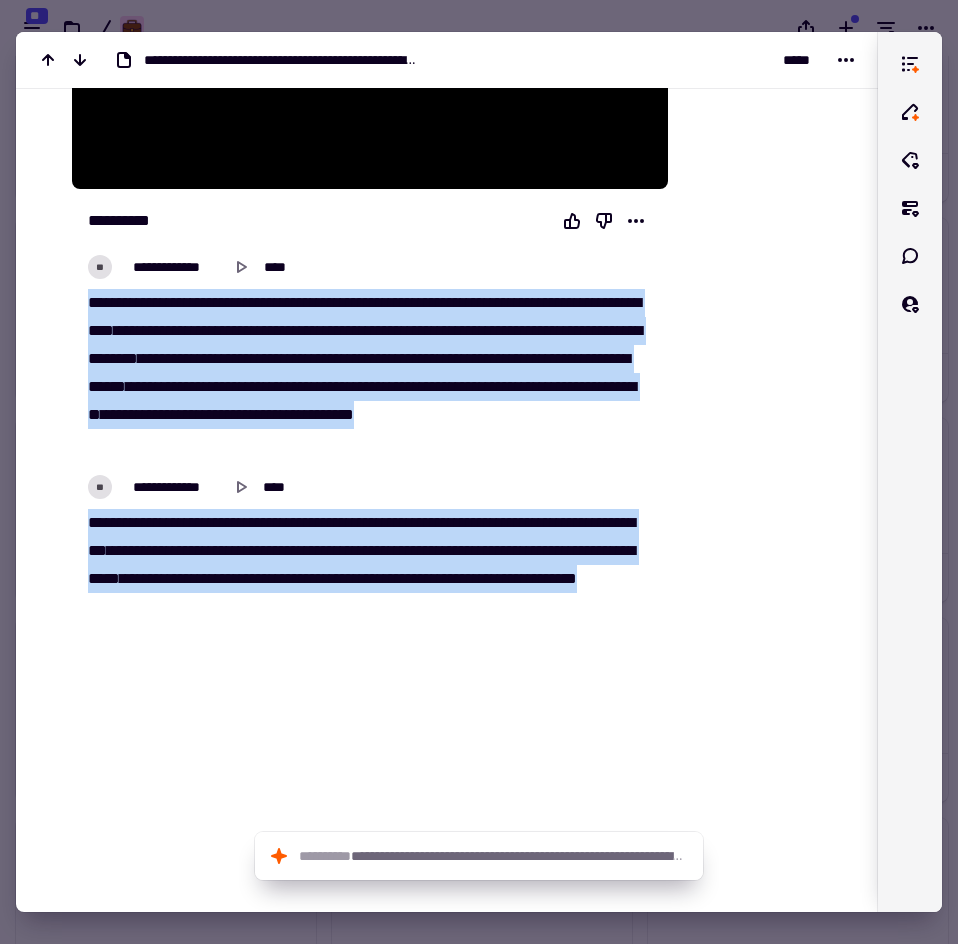 drag, startPoint x: 88, startPoint y: 293, endPoint x: 301, endPoint y: 623, distance: 392.77094 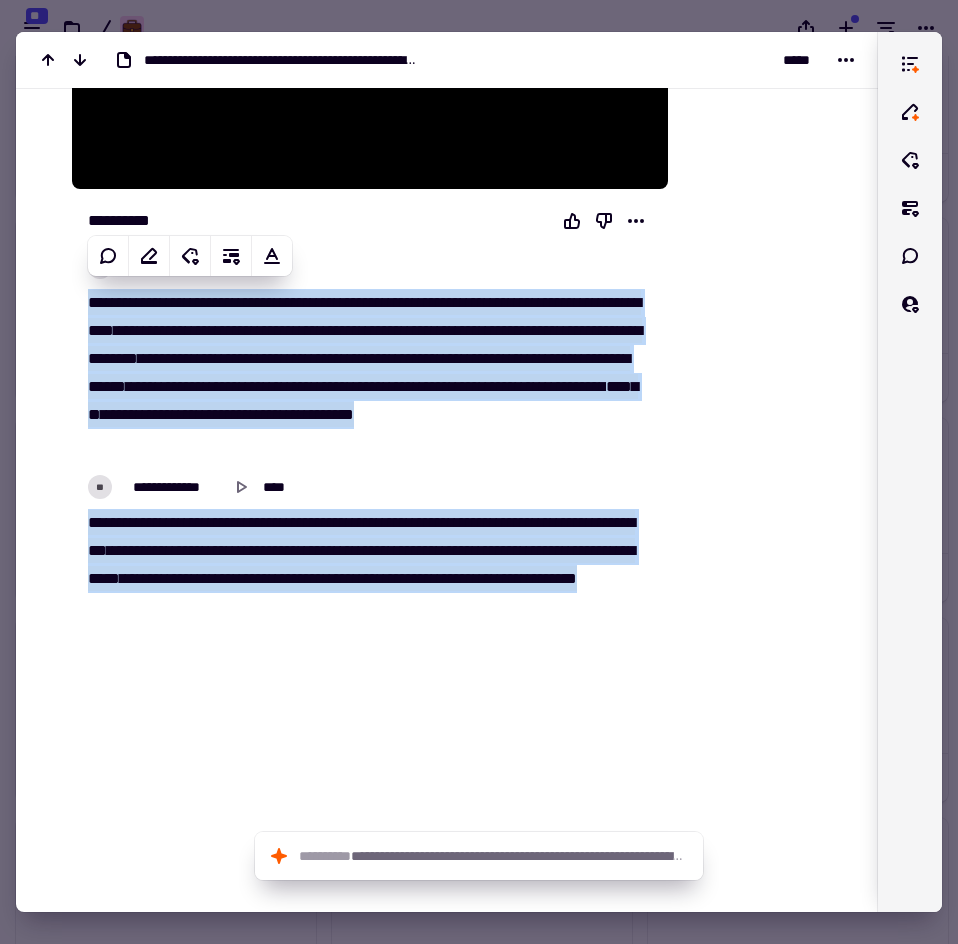 copy on "**********" 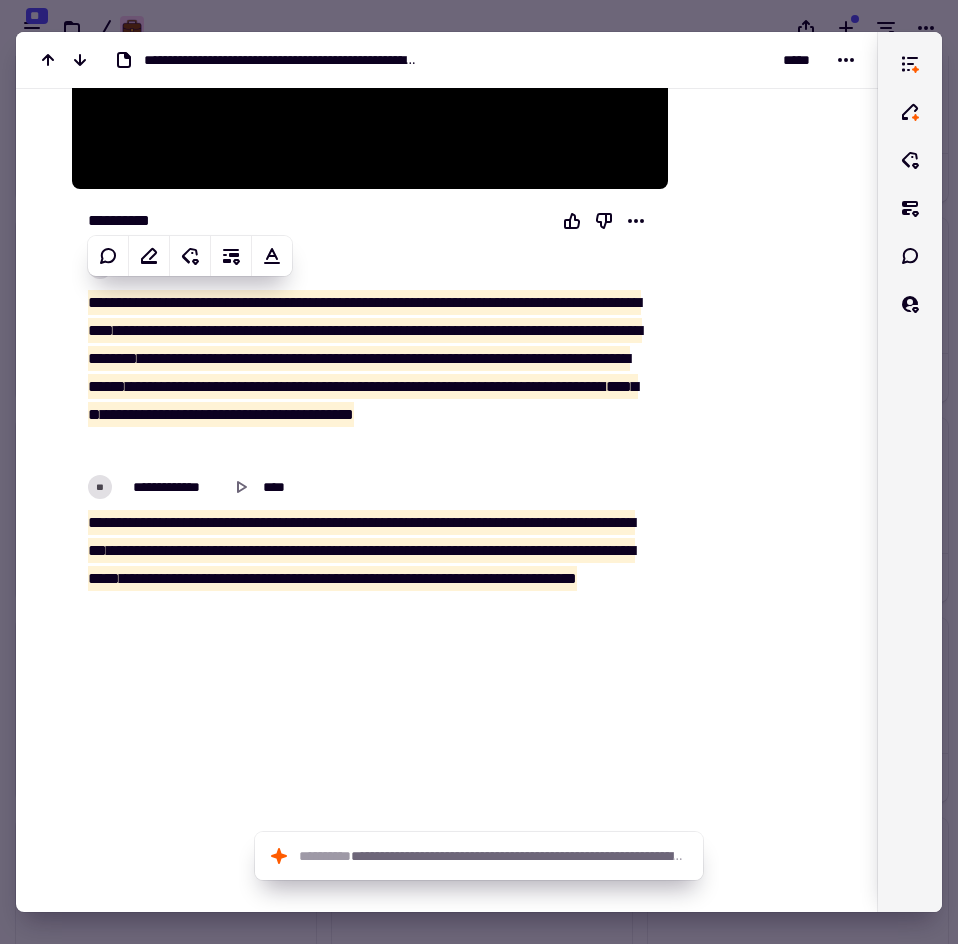 click at bounding box center [479, 472] 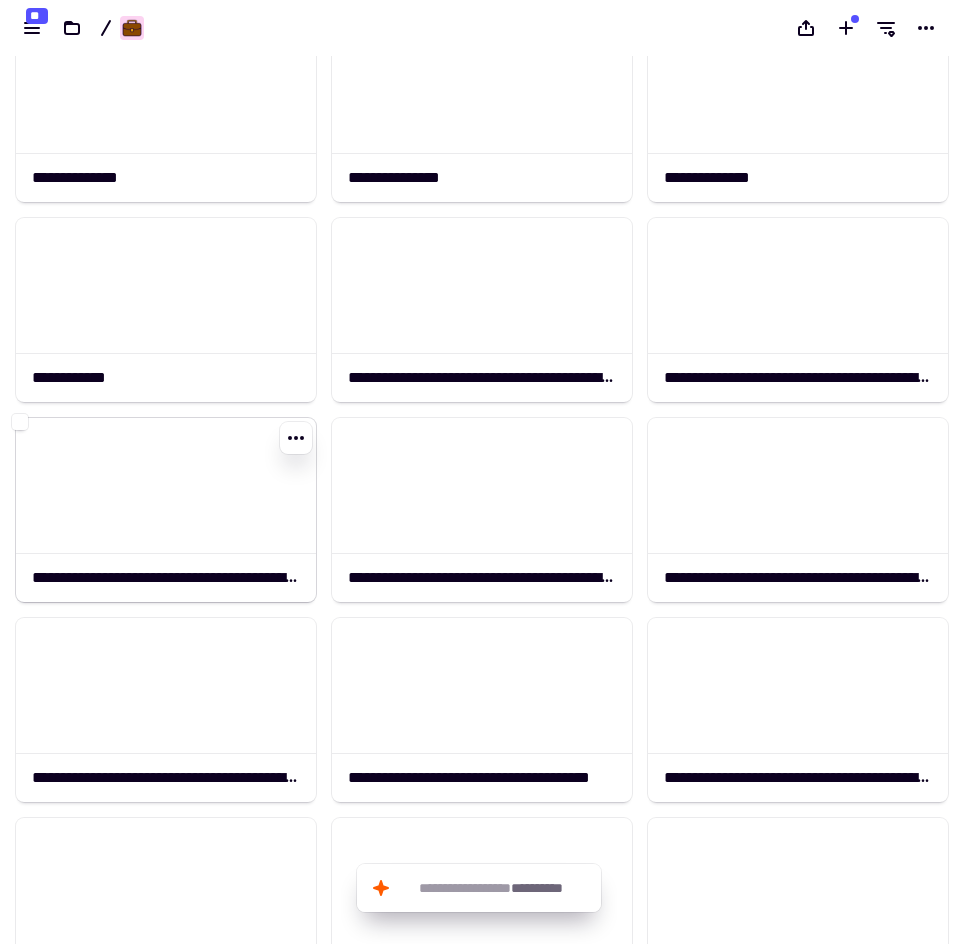 click 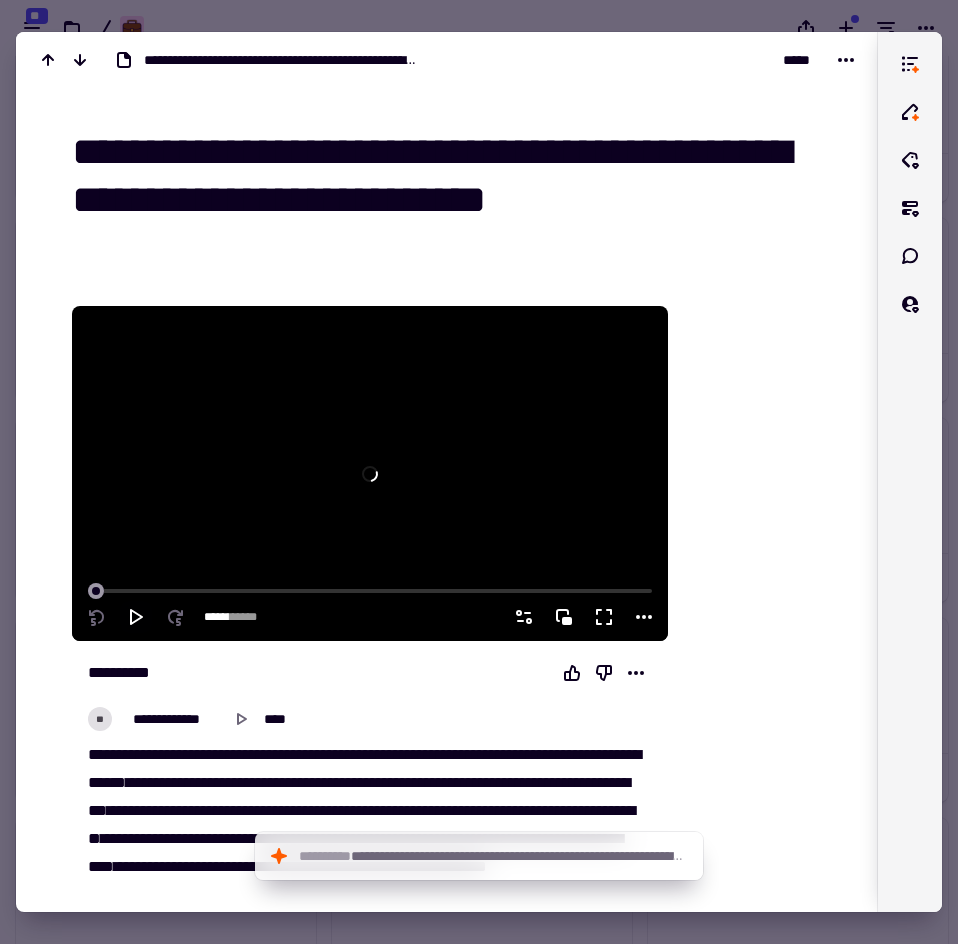 click 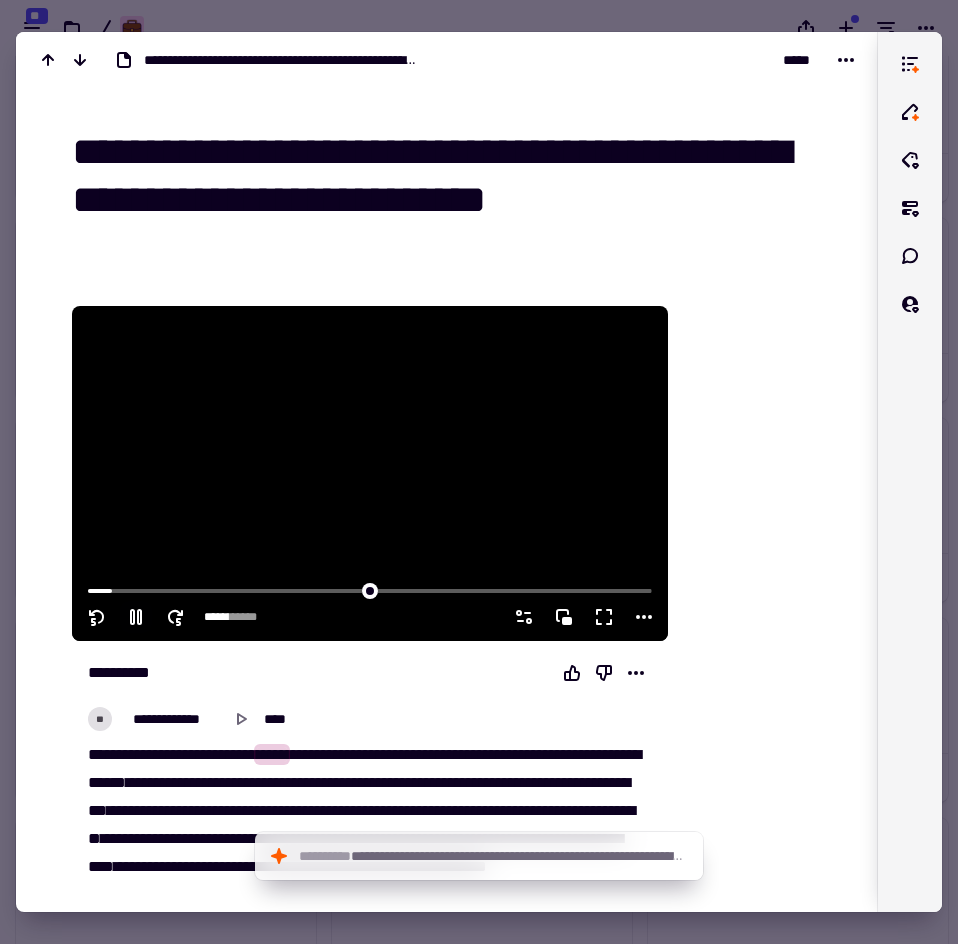 click 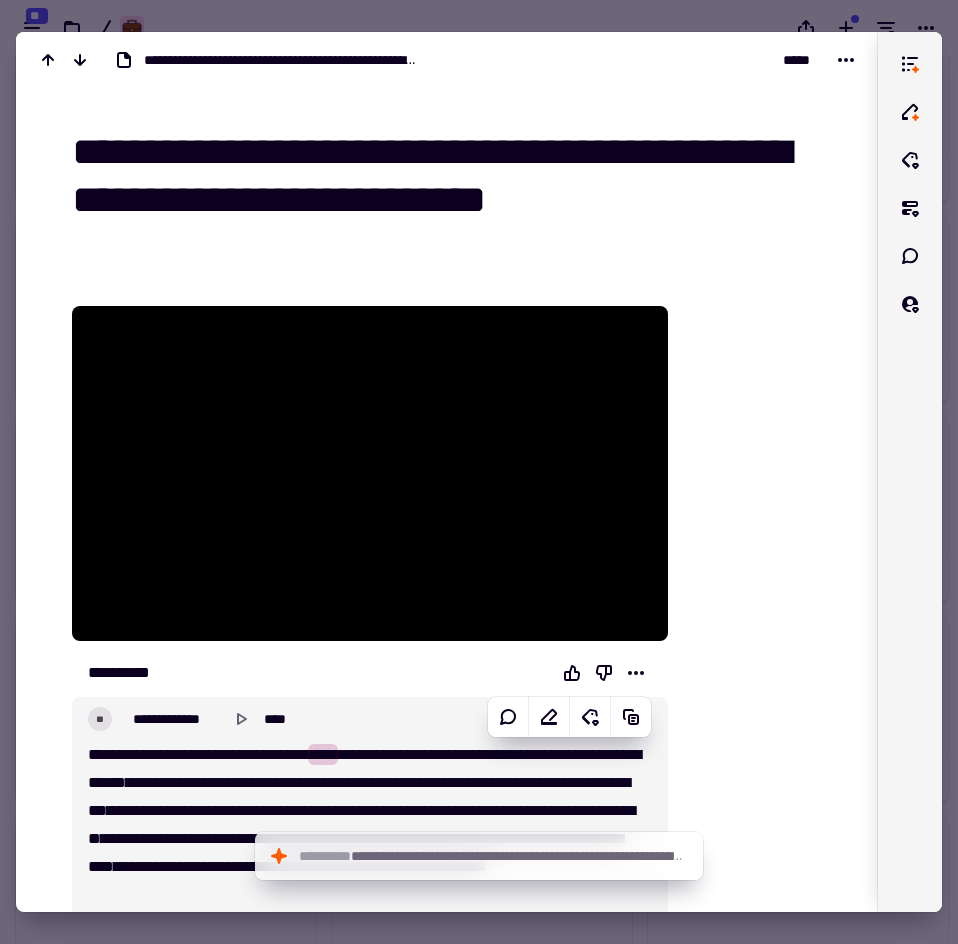click on "***" at bounding box center (97, 754) 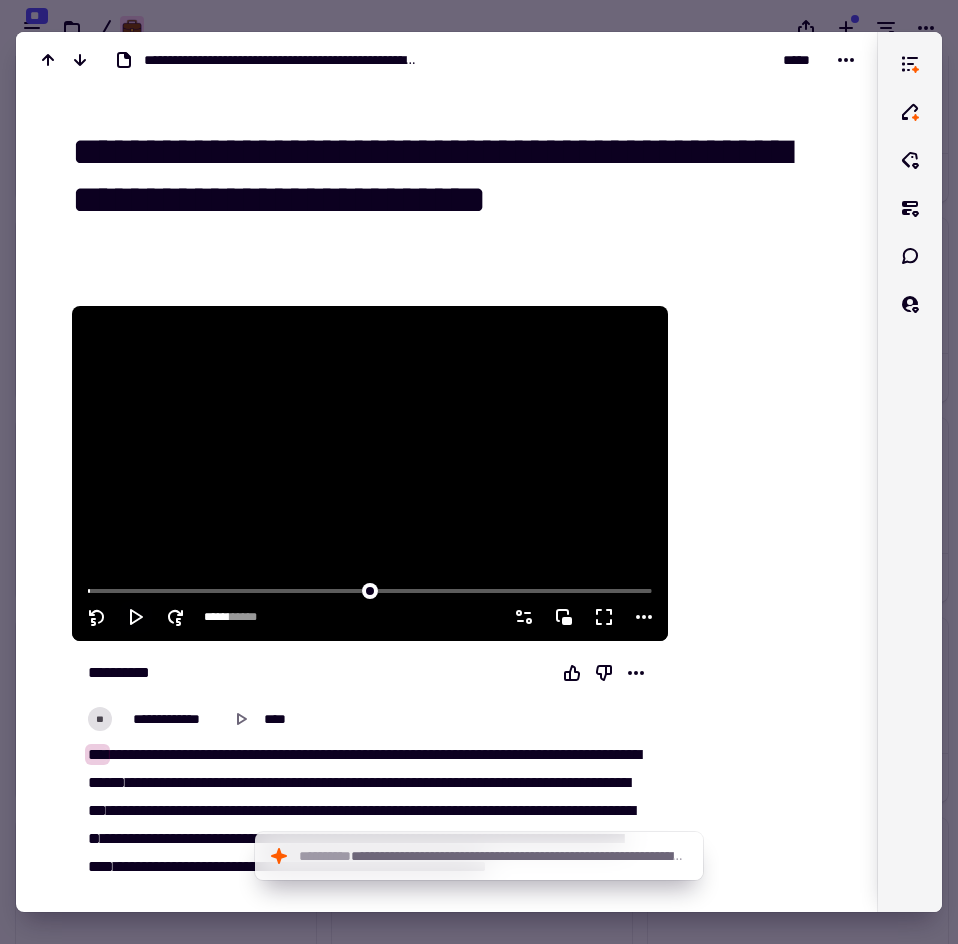 click 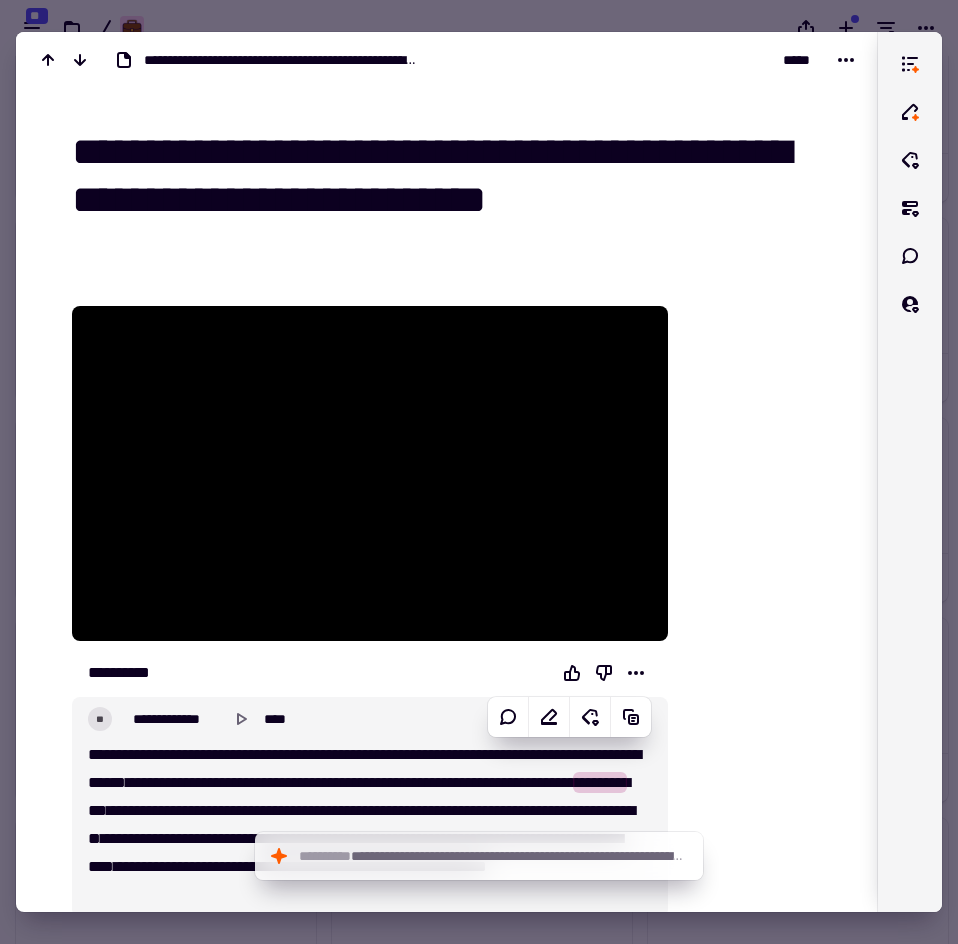 click on "*******" at bounding box center [230, 754] 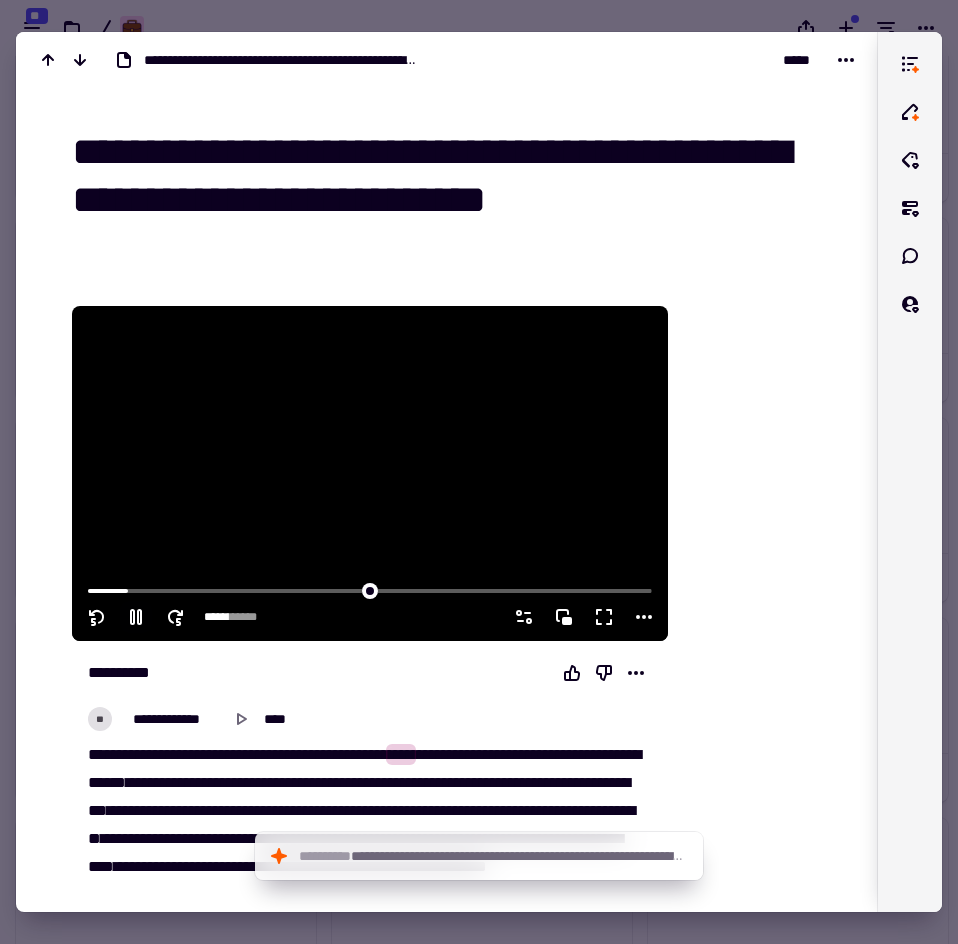 click 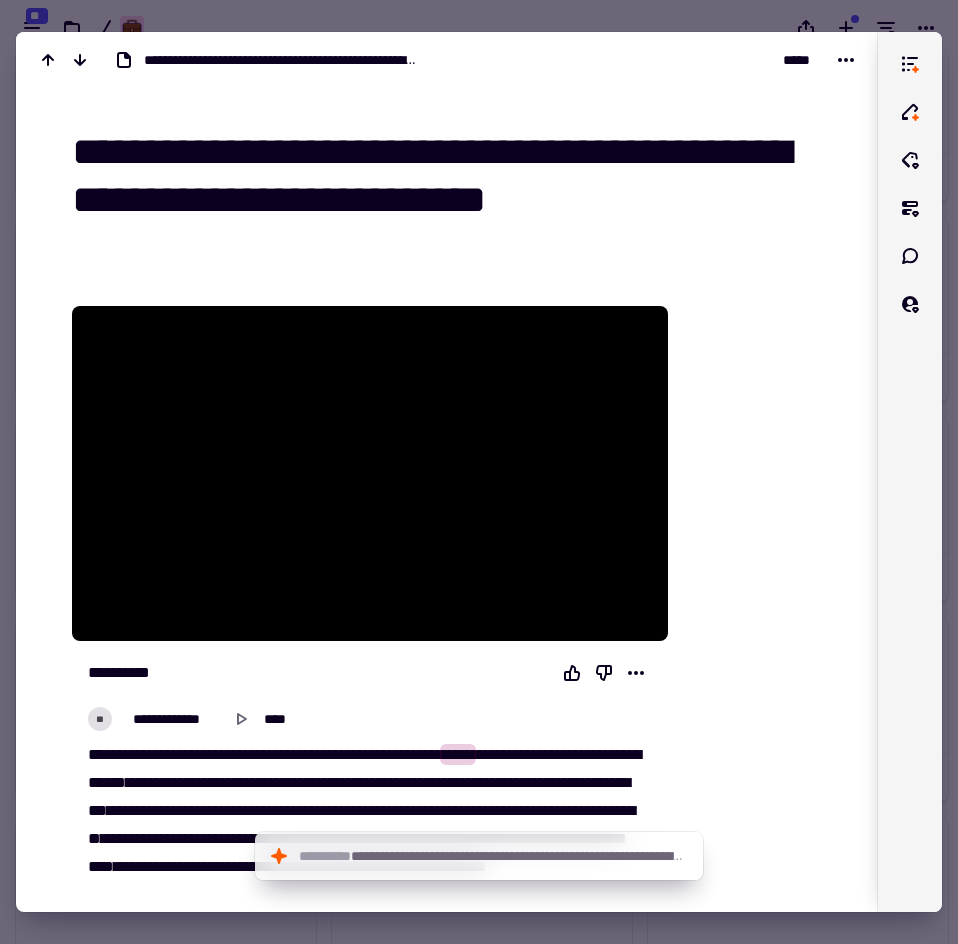 drag, startPoint x: 74, startPoint y: 154, endPoint x: 556, endPoint y: 188, distance: 483.1977 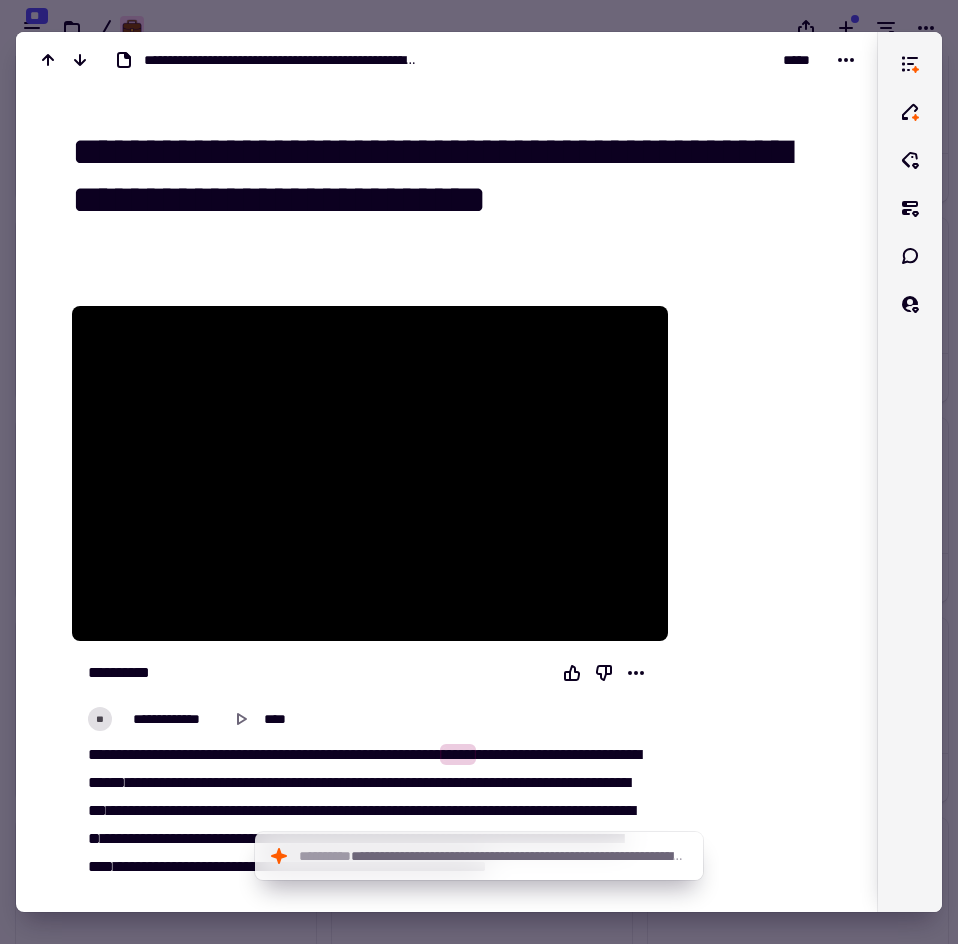 click on "**********" at bounding box center (451, 177) 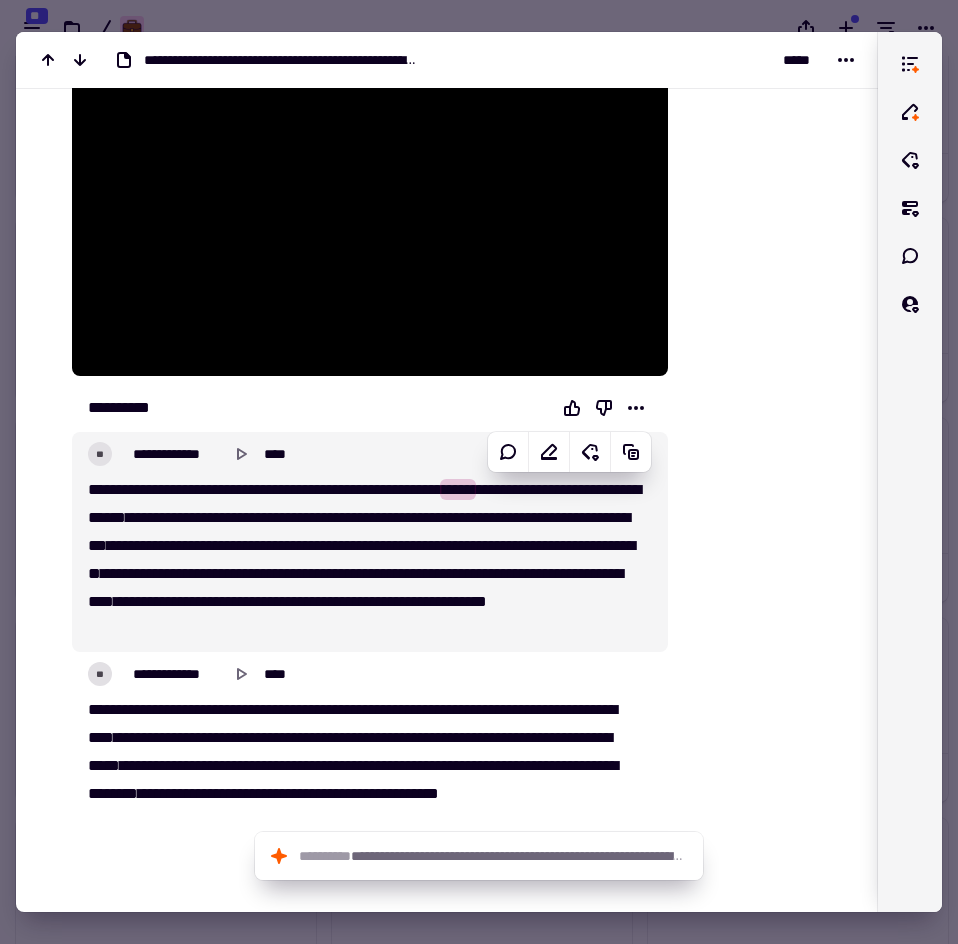 scroll, scrollTop: 300, scrollLeft: 0, axis: vertical 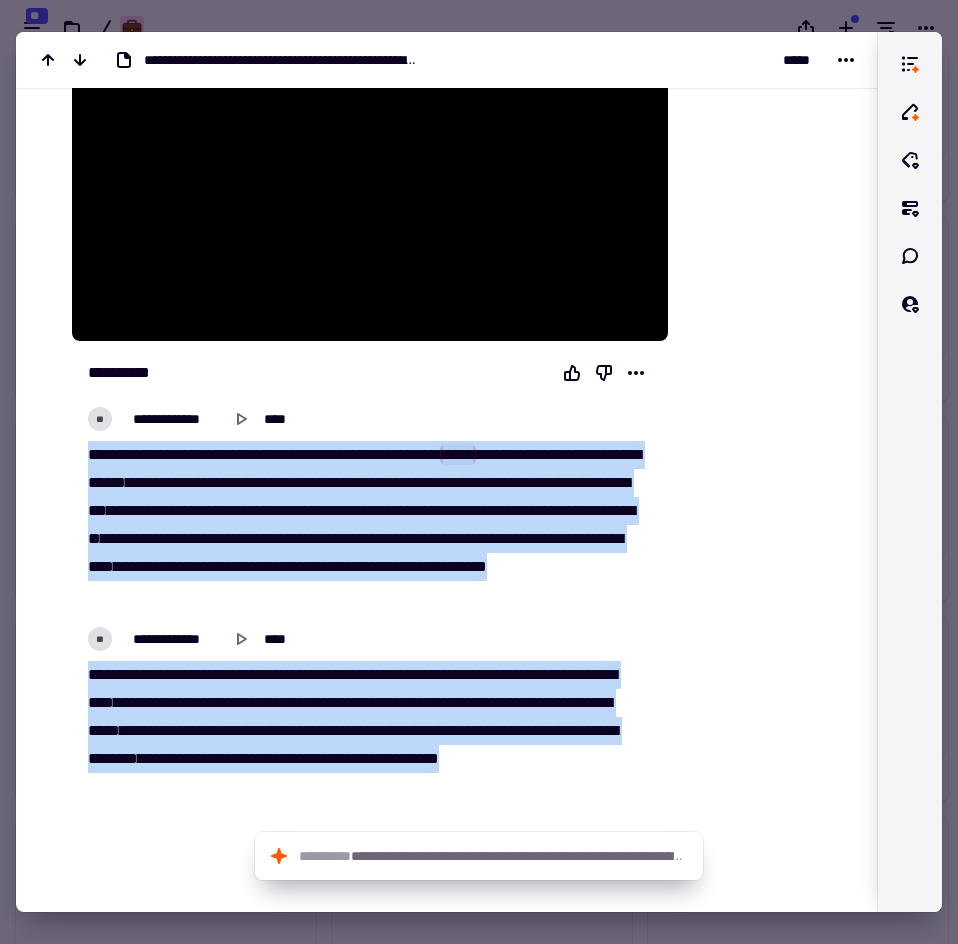 drag, startPoint x: 87, startPoint y: 439, endPoint x: 300, endPoint y: 768, distance: 391.93112 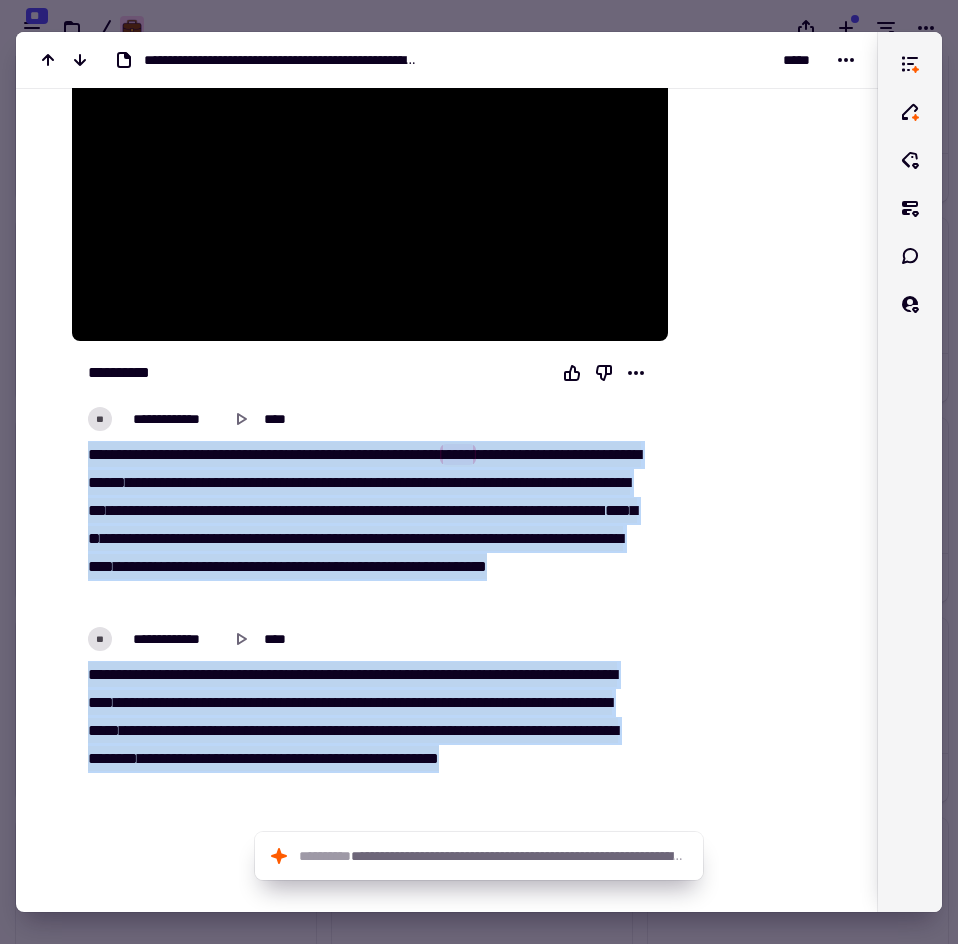 copy on "**********" 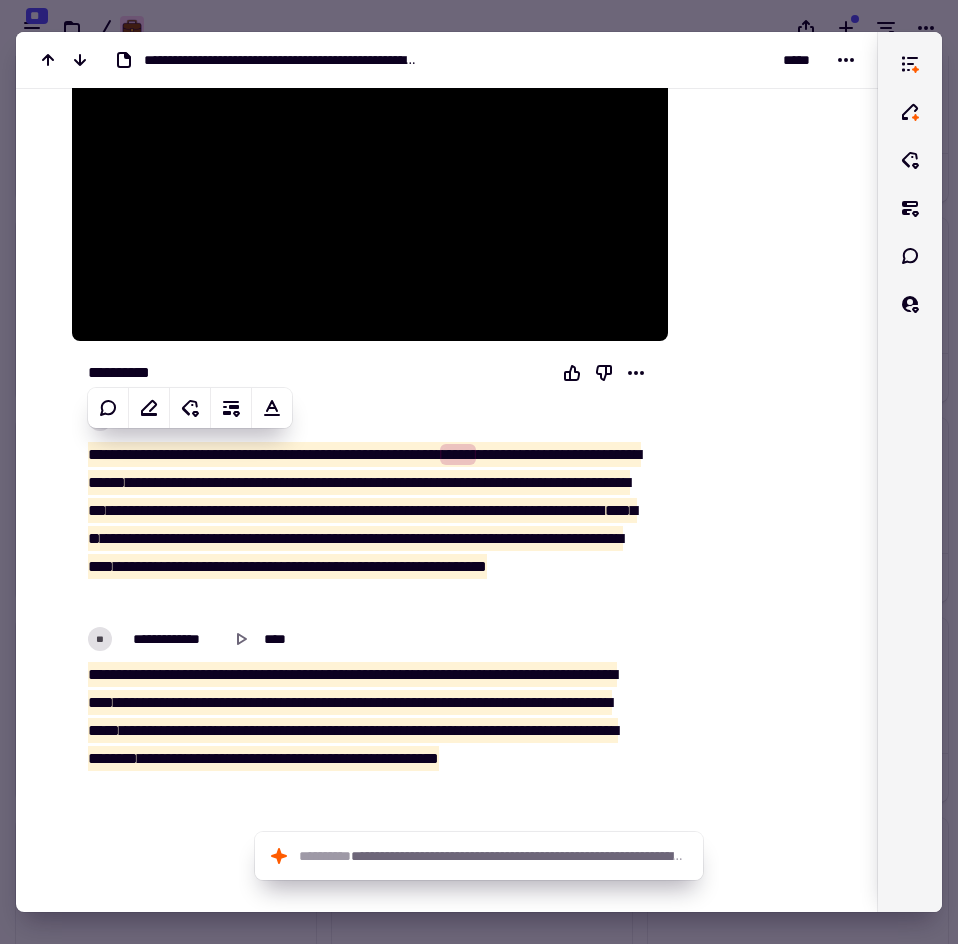 click at bounding box center (479, 472) 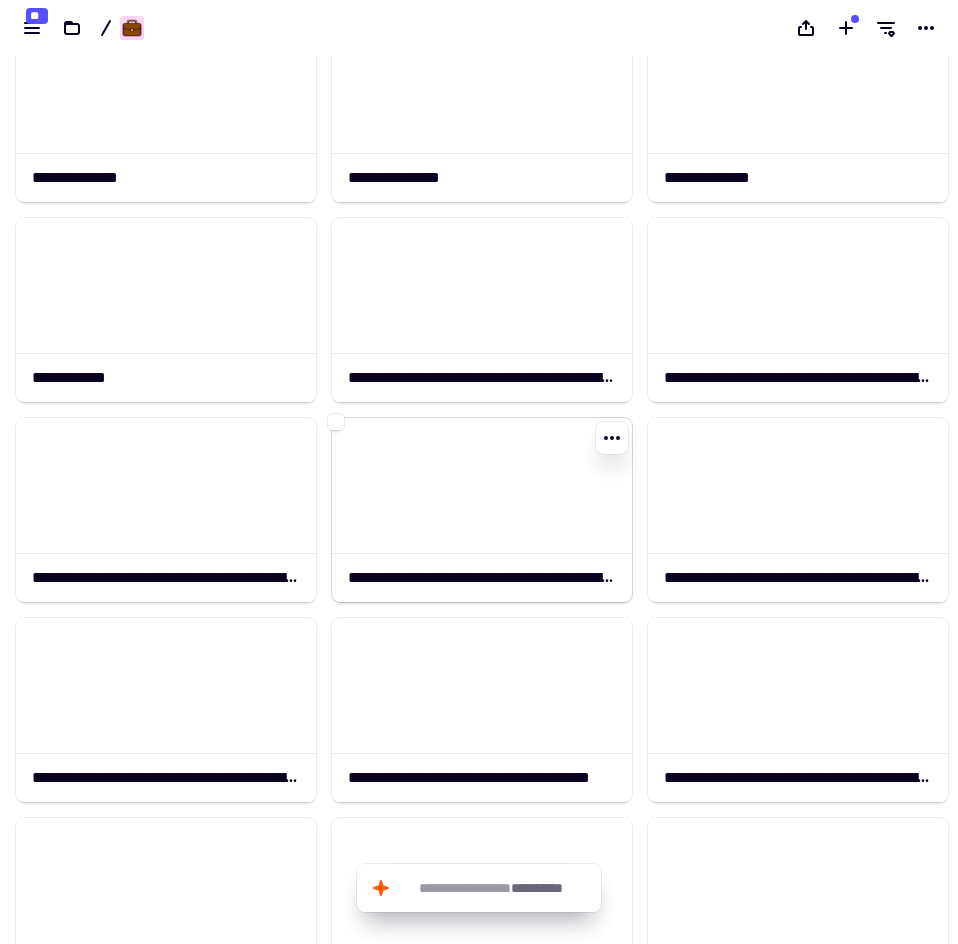 click 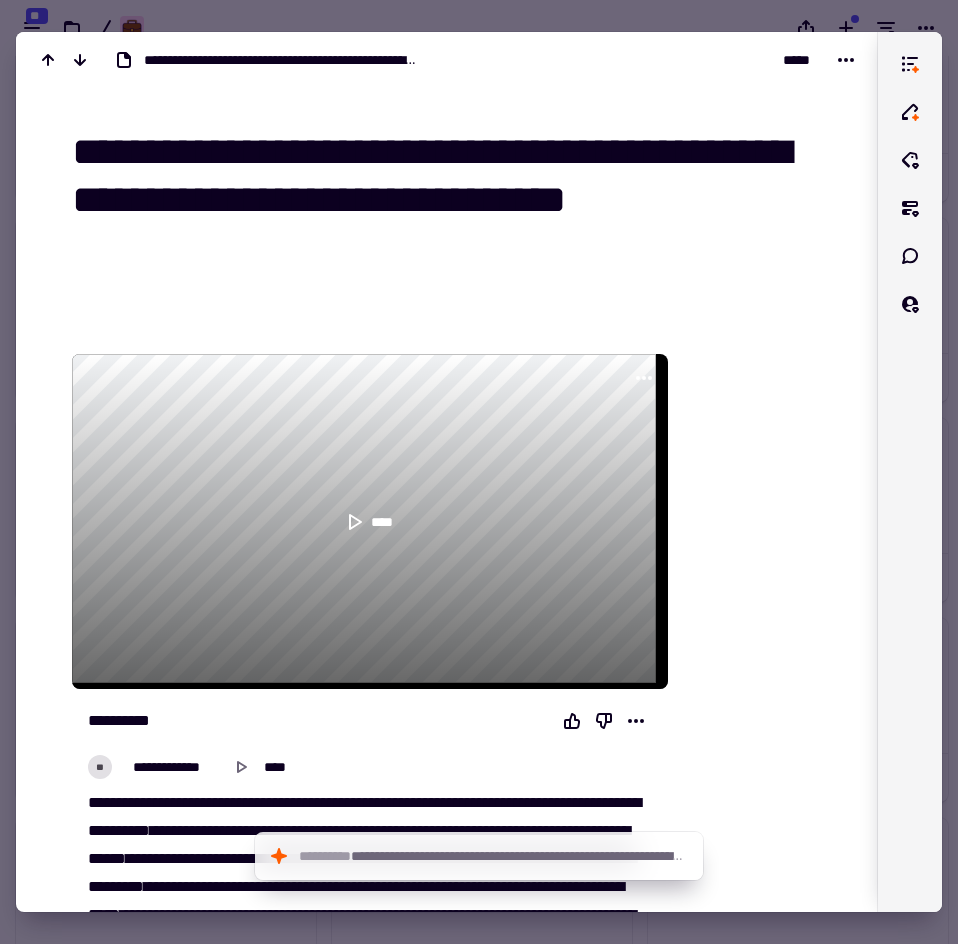 drag, startPoint x: 79, startPoint y: 152, endPoint x: 787, endPoint y: 159, distance: 708.0346 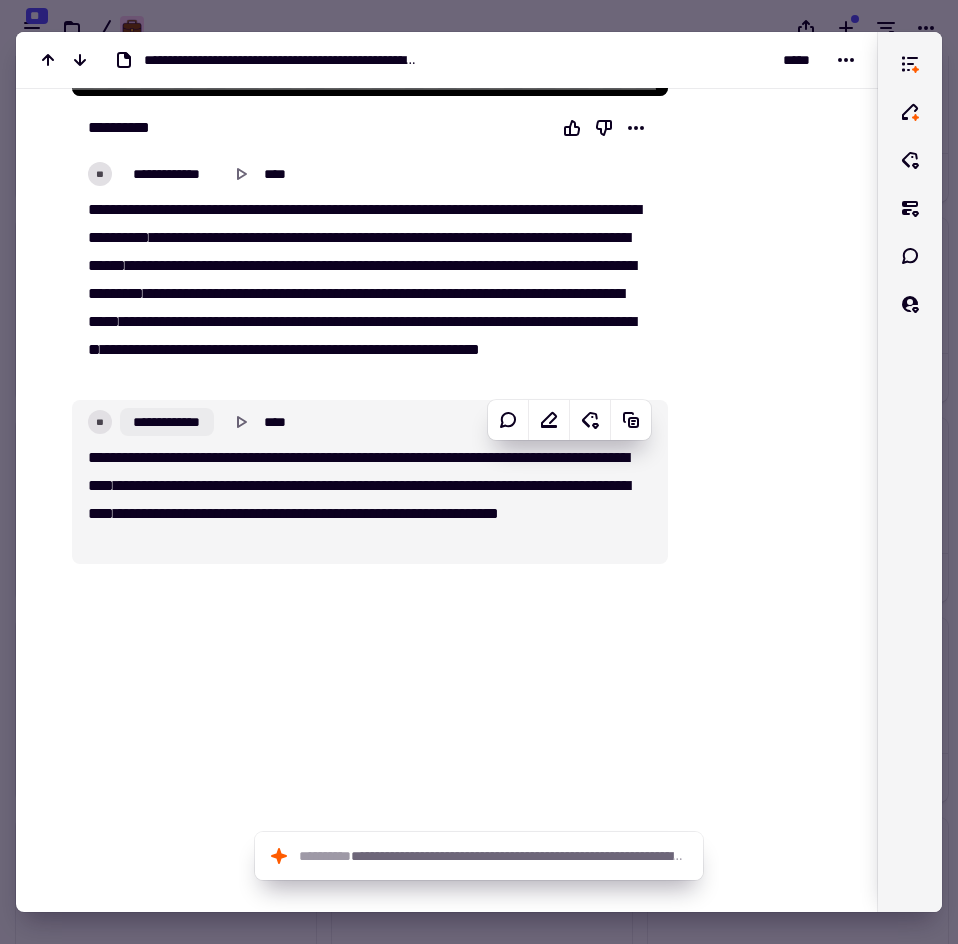 scroll, scrollTop: 600, scrollLeft: 0, axis: vertical 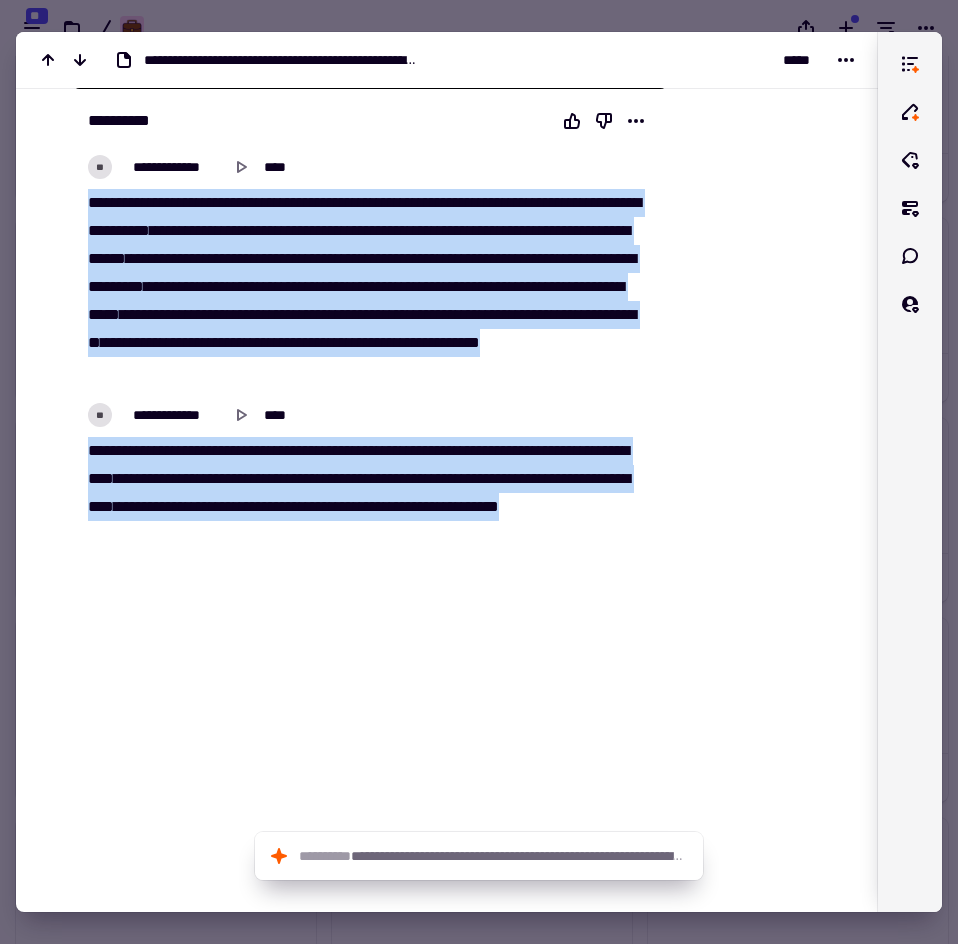 drag, startPoint x: 88, startPoint y: 194, endPoint x: 343, endPoint y: 532, distance: 423.4017 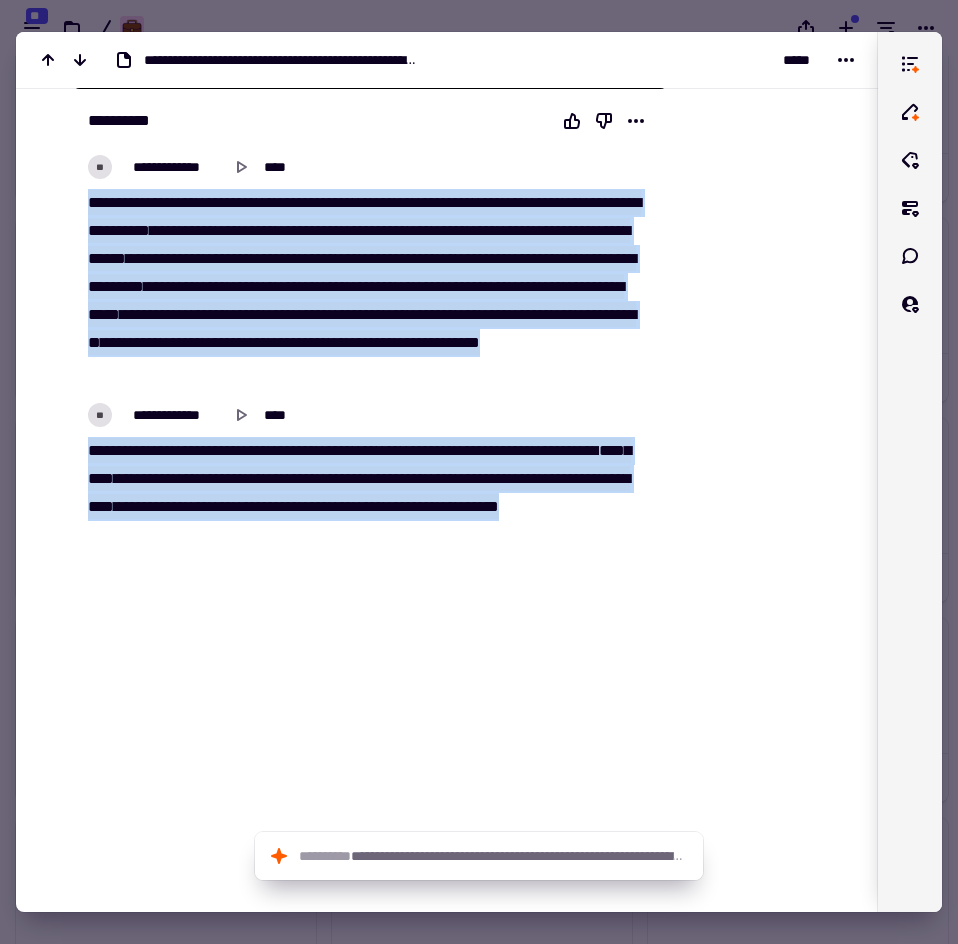 copy on "**********" 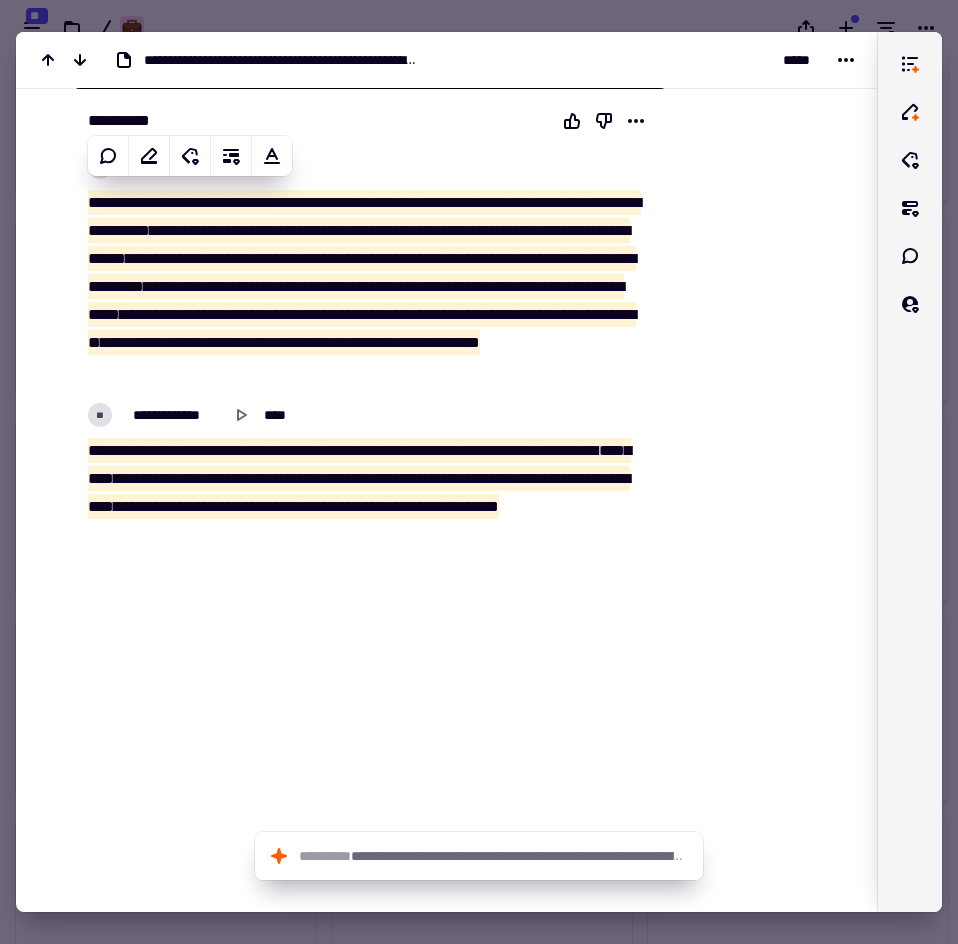 click at bounding box center [479, 472] 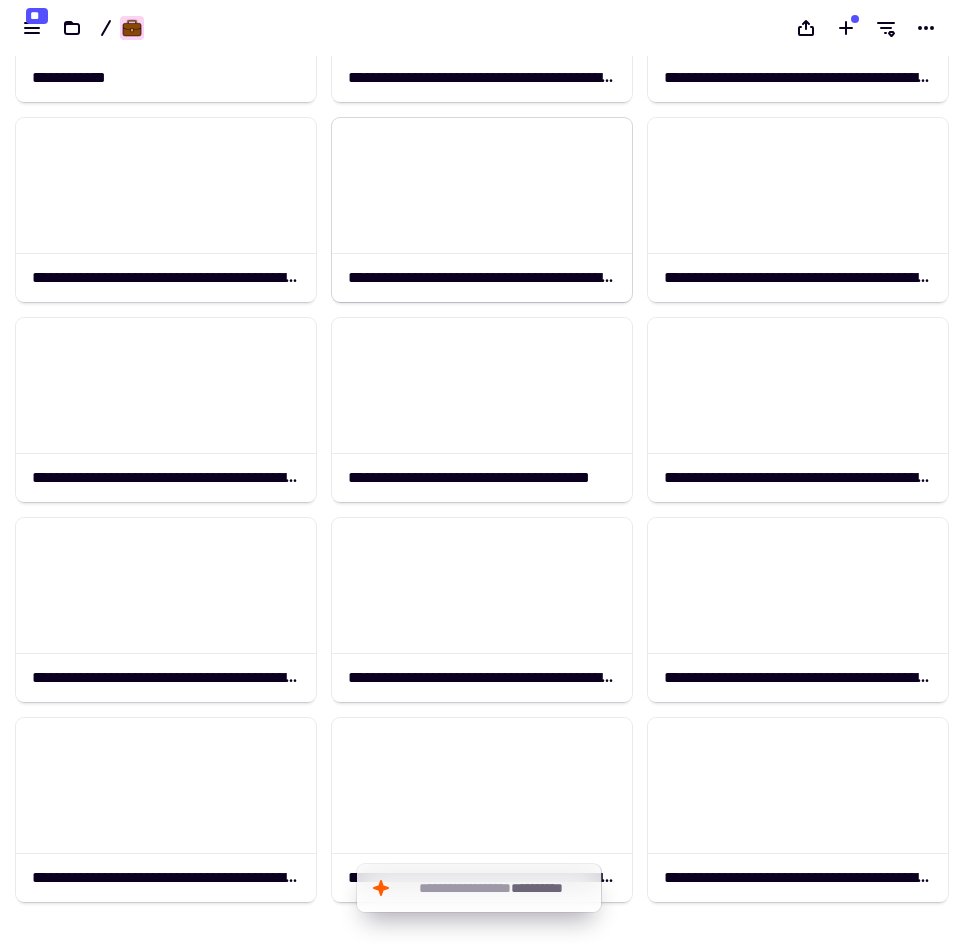 scroll, scrollTop: 646, scrollLeft: 0, axis: vertical 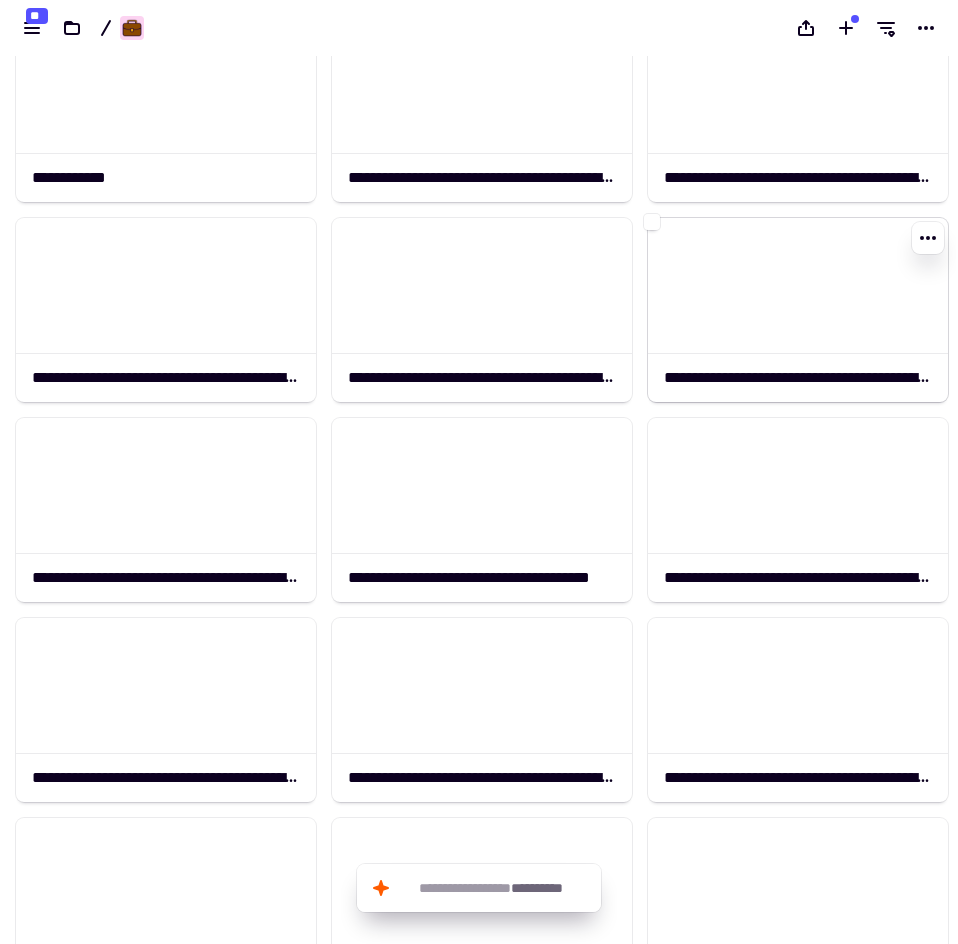 click 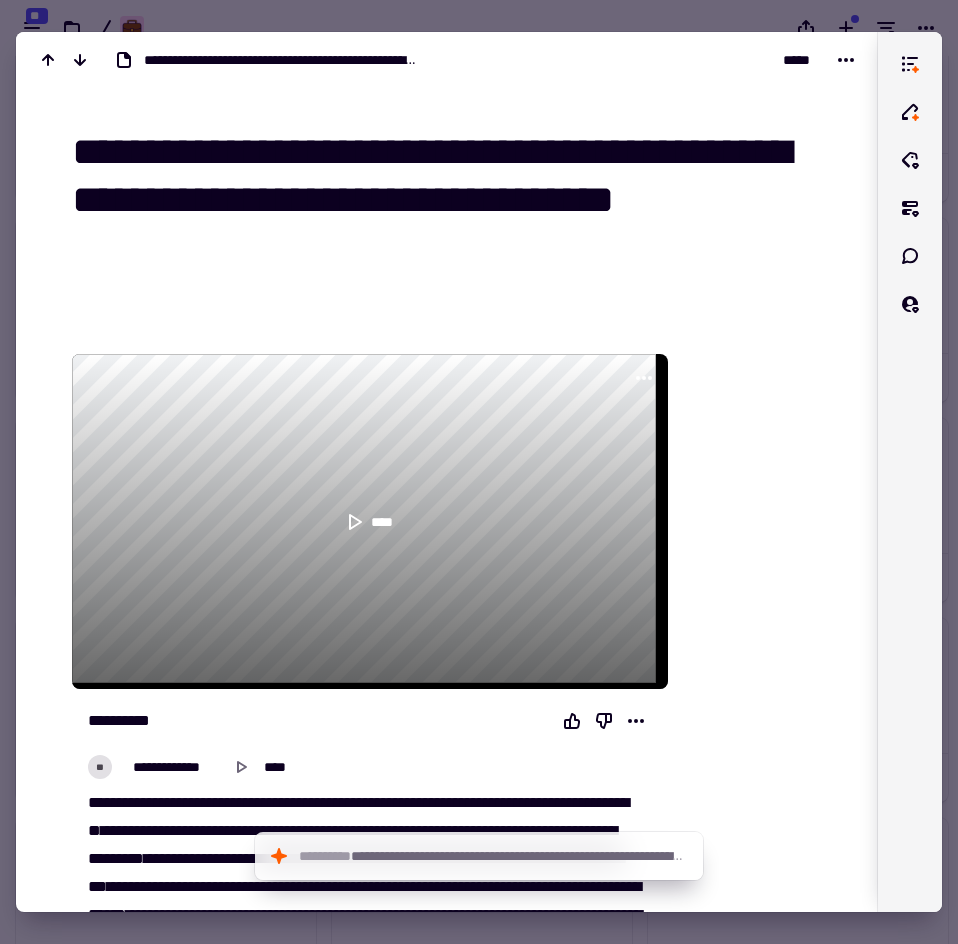 drag, startPoint x: 84, startPoint y: 161, endPoint x: 87, endPoint y: 203, distance: 42.107006 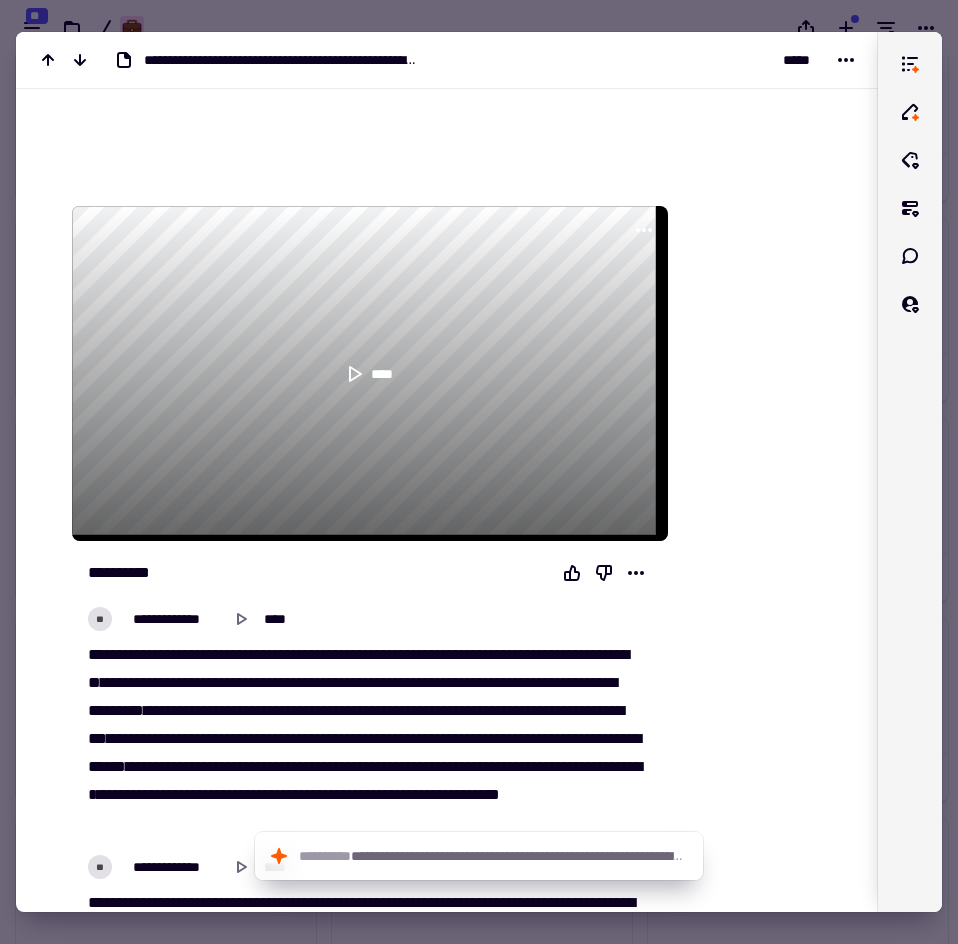scroll, scrollTop: 400, scrollLeft: 0, axis: vertical 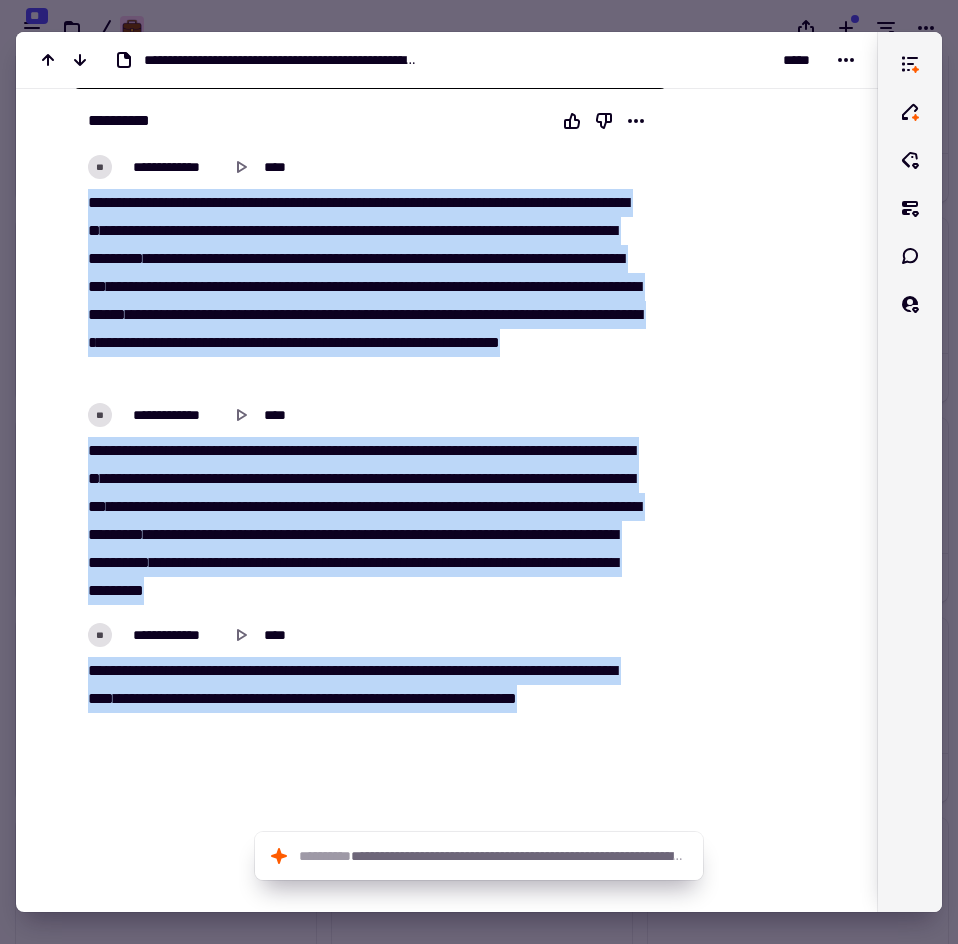 drag, startPoint x: 93, startPoint y: 399, endPoint x: 279, endPoint y: 712, distance: 364.09476 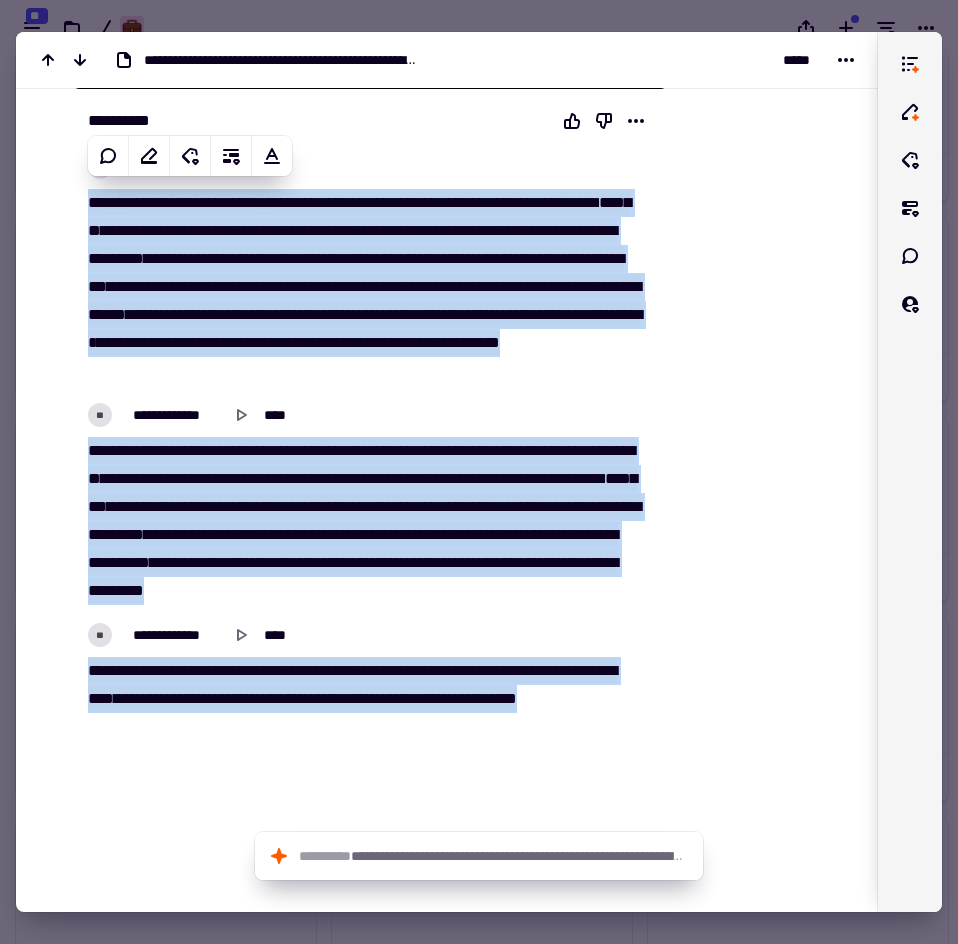 copy on "**********" 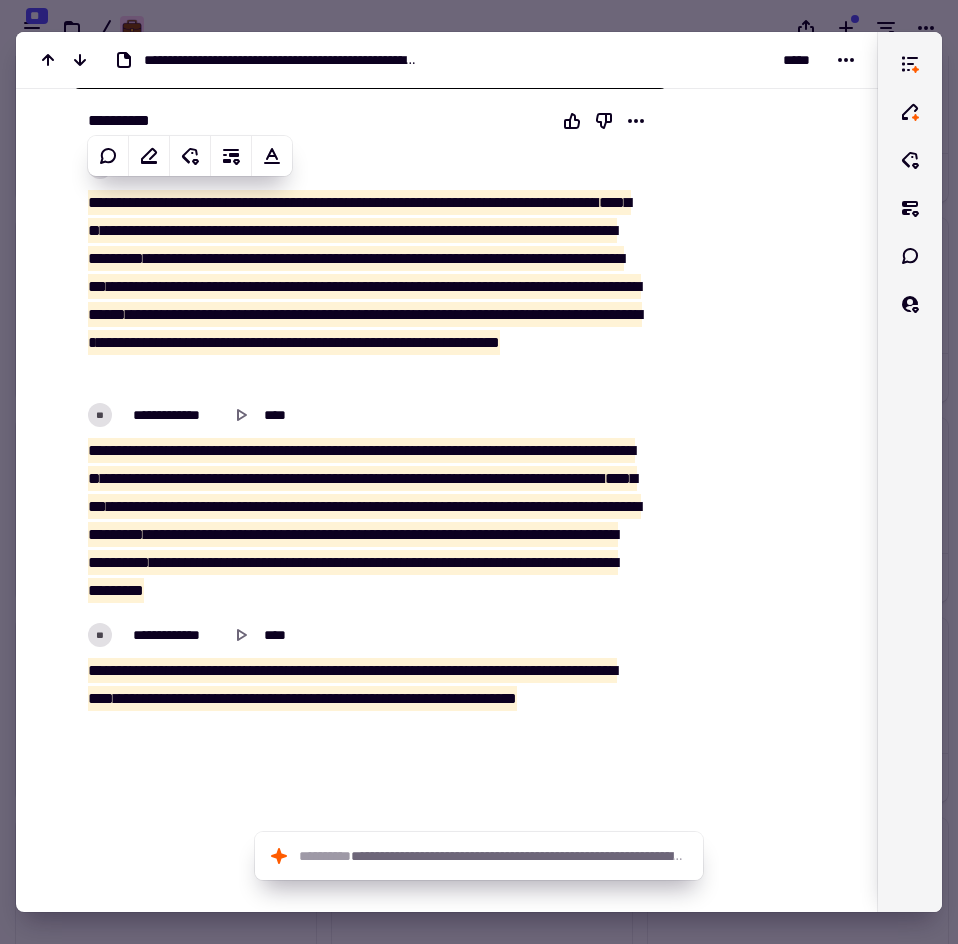 click at bounding box center [479, 472] 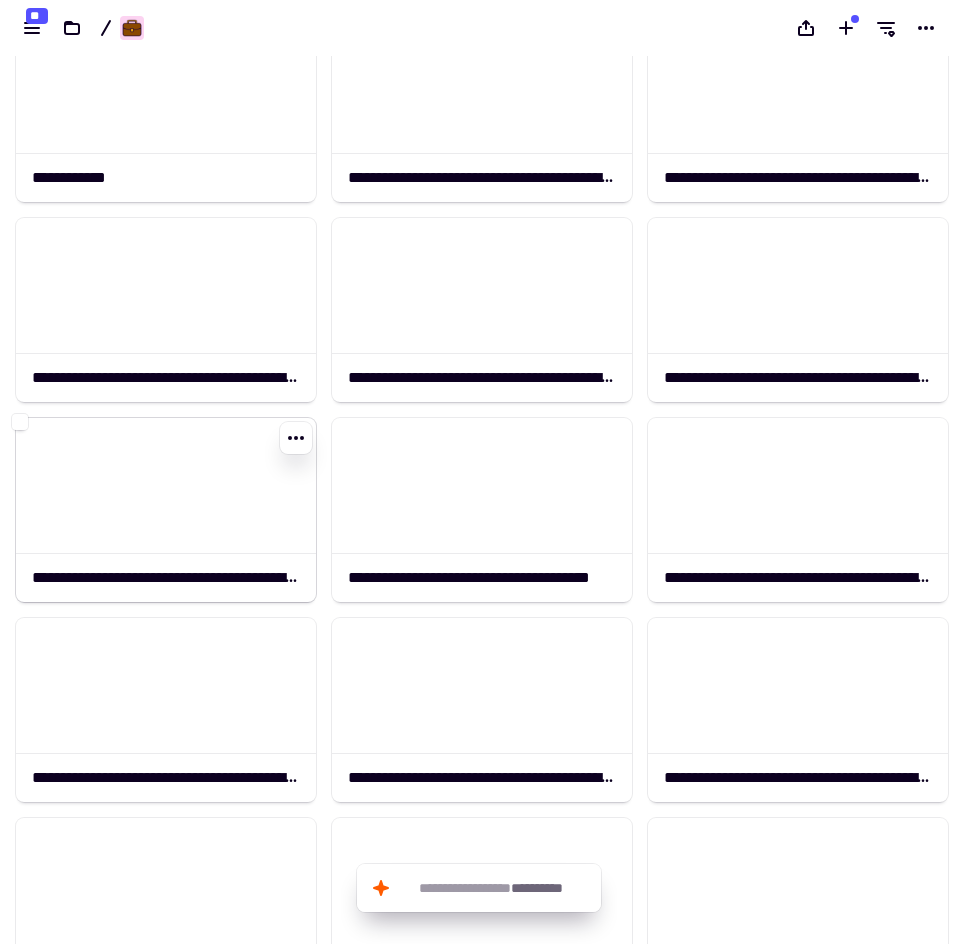 click 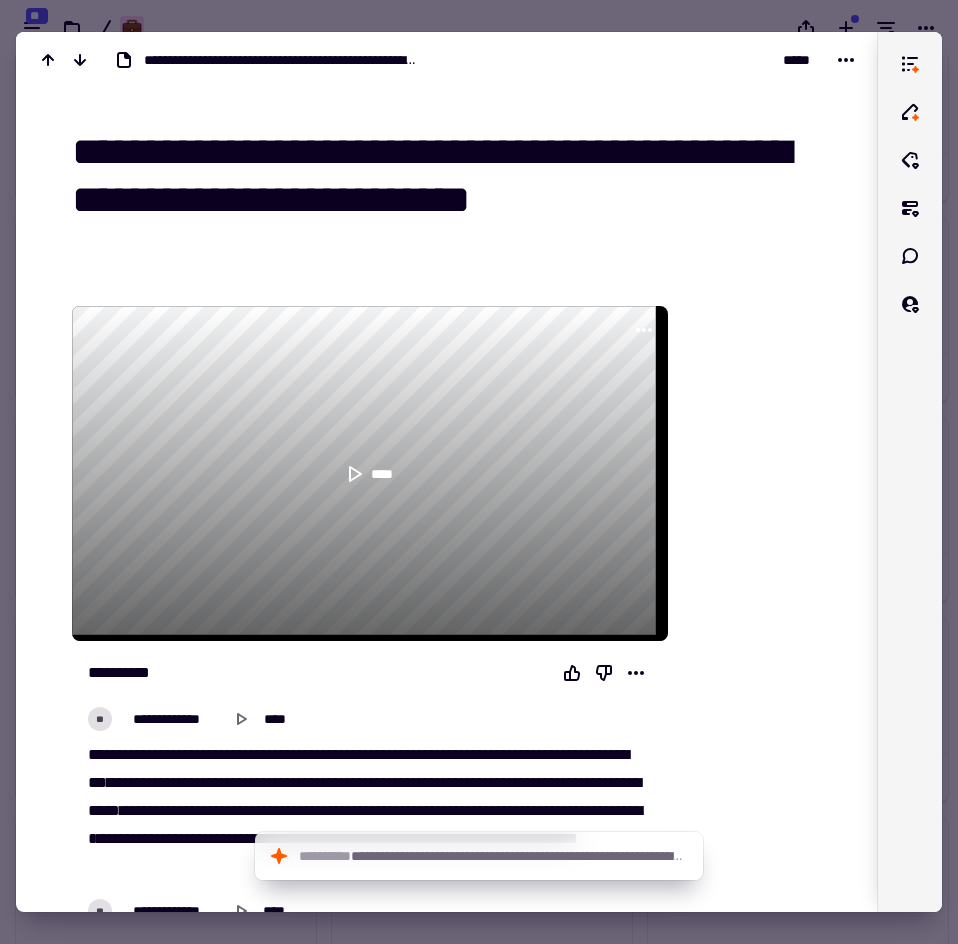 drag, startPoint x: 71, startPoint y: 147, endPoint x: 672, endPoint y: 158, distance: 601.10065 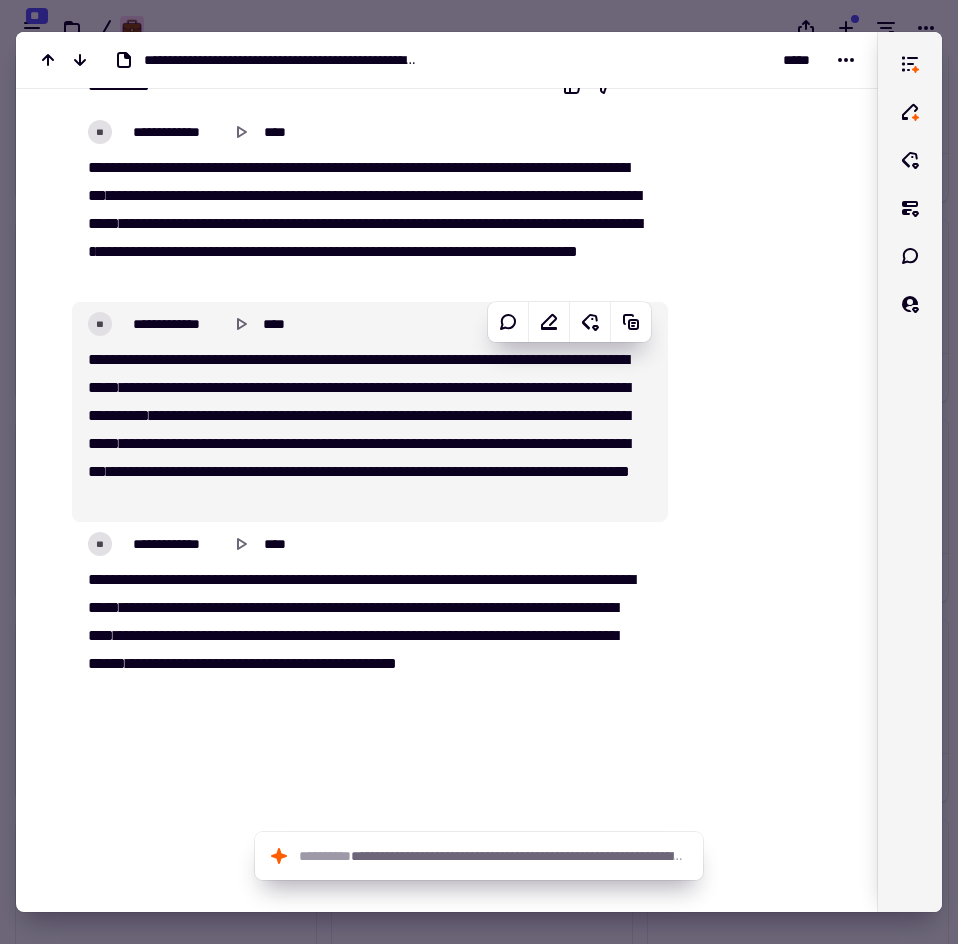 scroll, scrollTop: 600, scrollLeft: 0, axis: vertical 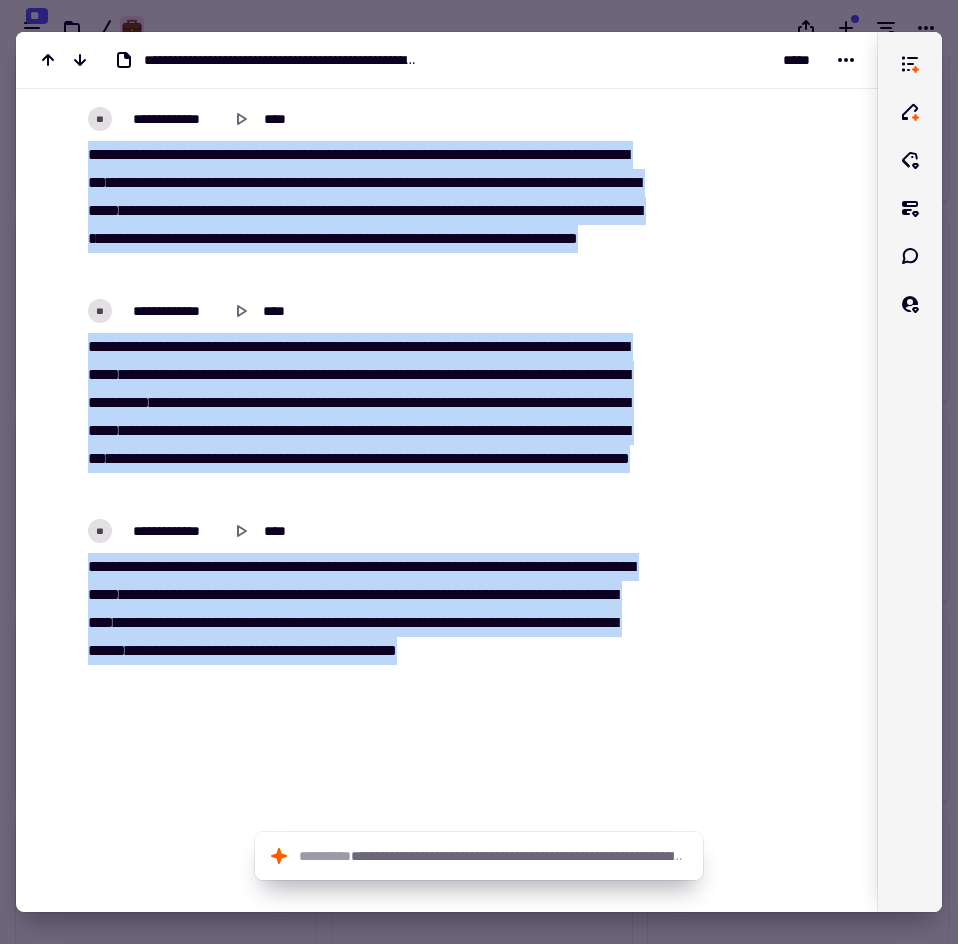 drag, startPoint x: 83, startPoint y: 147, endPoint x: 393, endPoint y: 675, distance: 612.2777 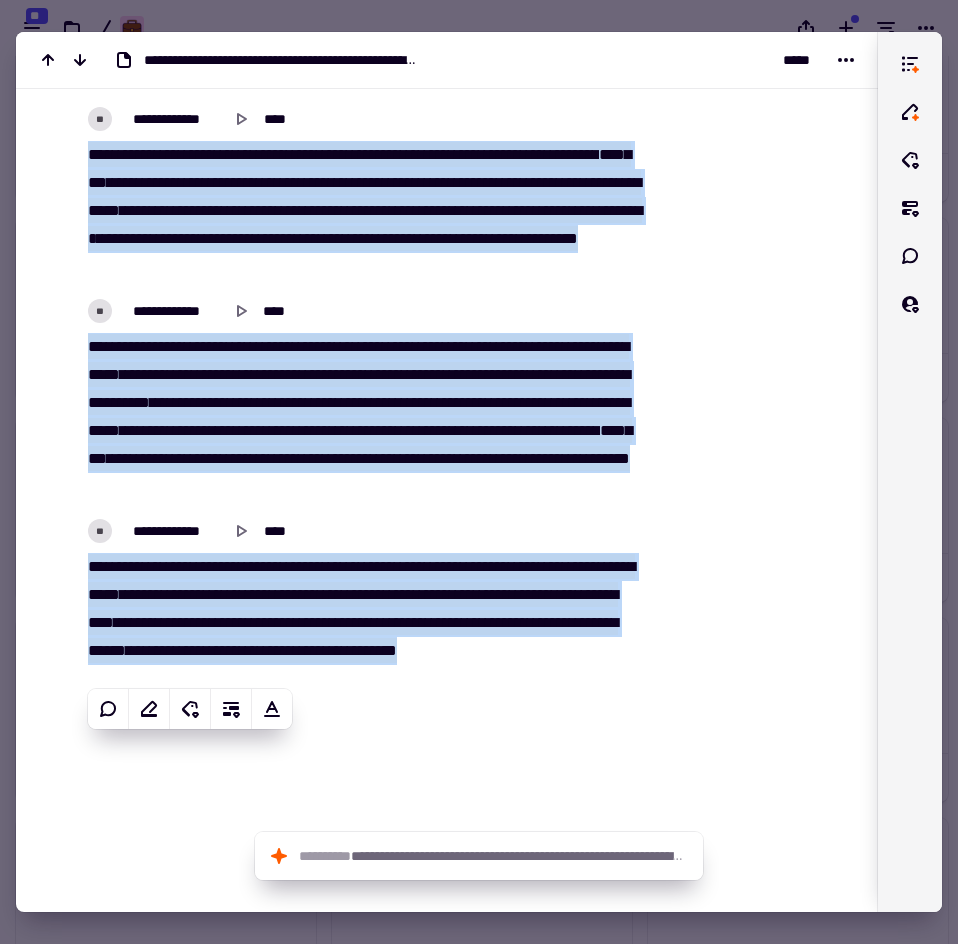 copy on "**********" 